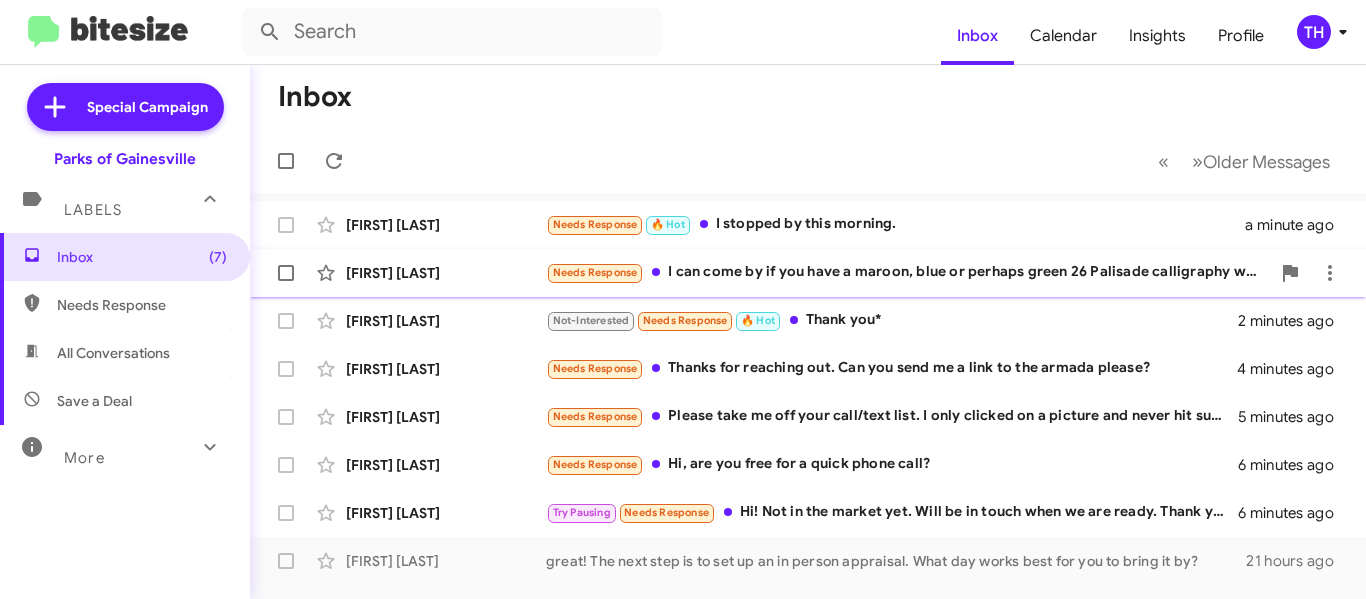 scroll, scrollTop: 0, scrollLeft: 0, axis: both 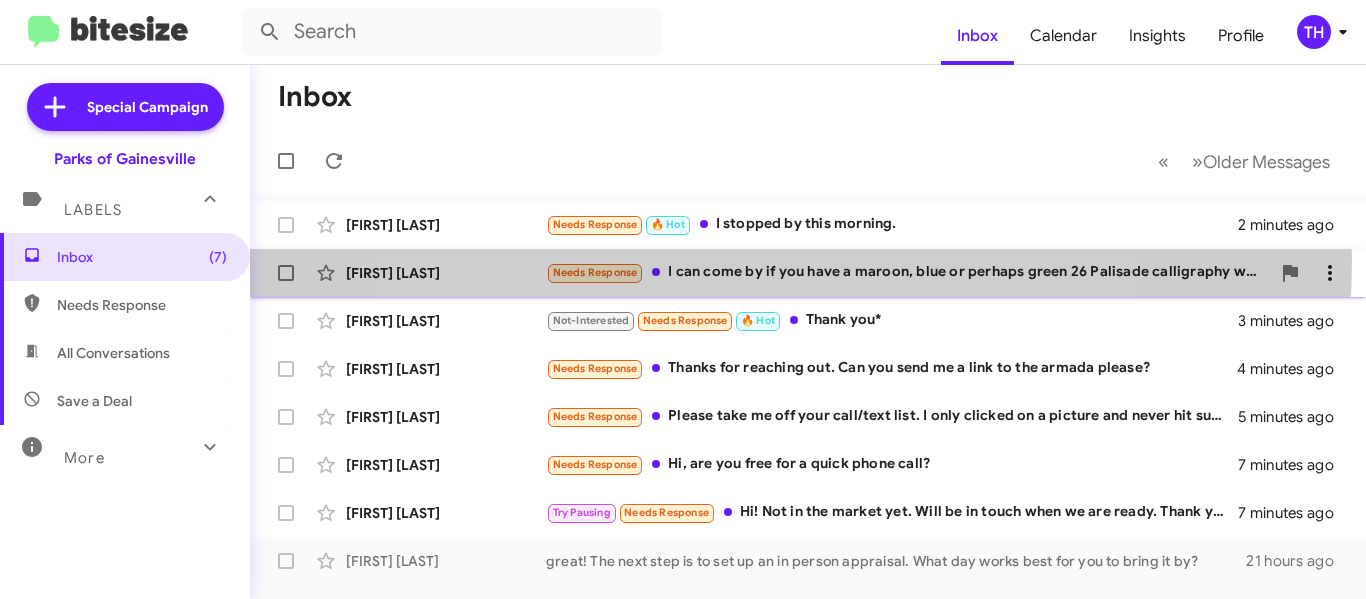 click on "Needs Response I can come by if you have a maroon, blue or perhaps green 26 Palisade calligraphy with a brown interior." 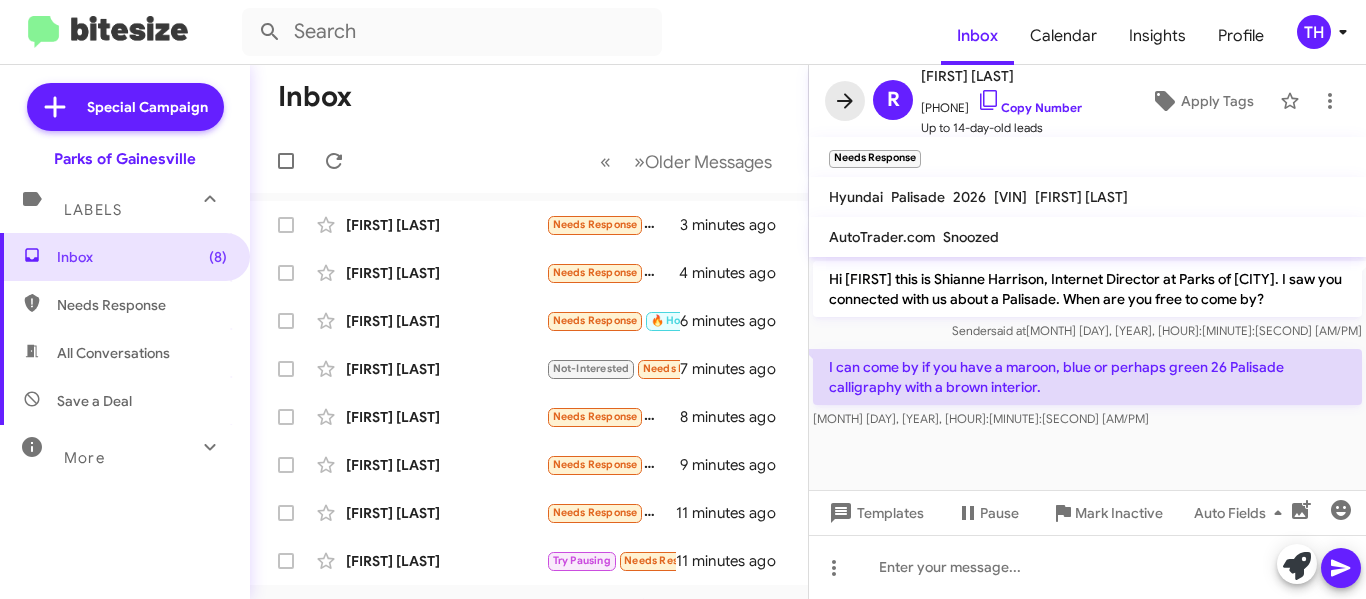 click 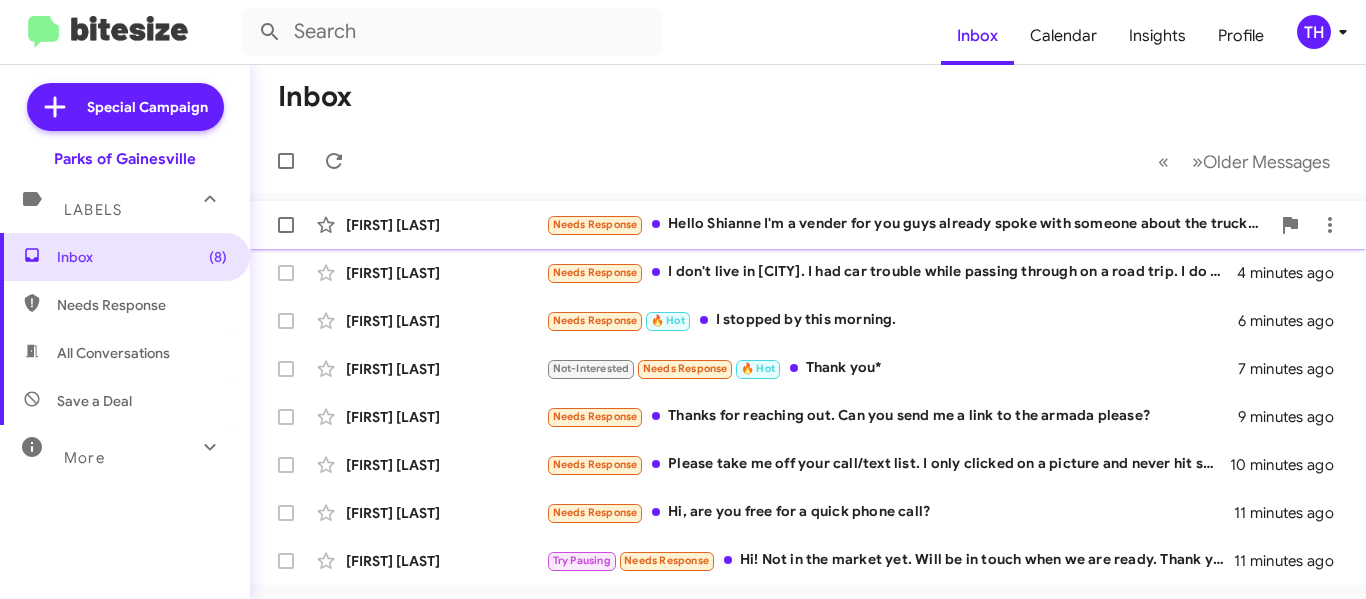 click on "[FIRST] [LAST] Needs Response Hello Shianne I'm a vender for you guys already spoke with someone about the truck couldn't get to where I needed to be numbers wise 3 minutes ago" 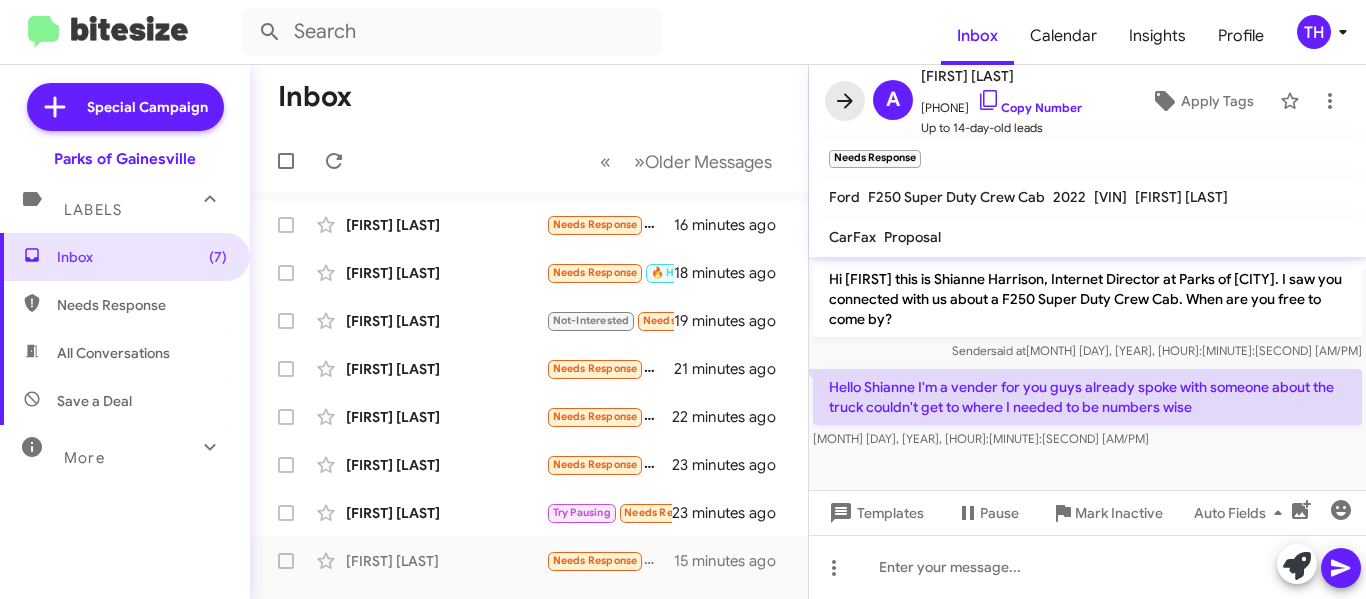 click 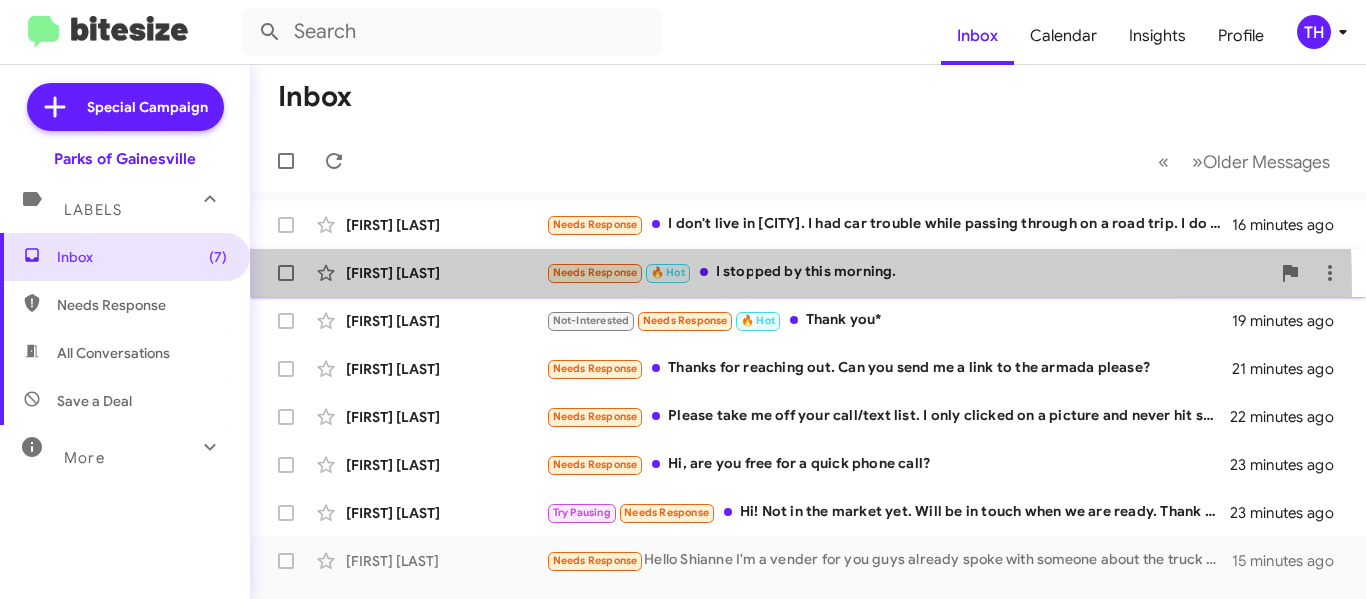 click on "[FIRST] [LAST] Needs Response   🔥 Hot   I stopped by this morning.   18 minutes ago" 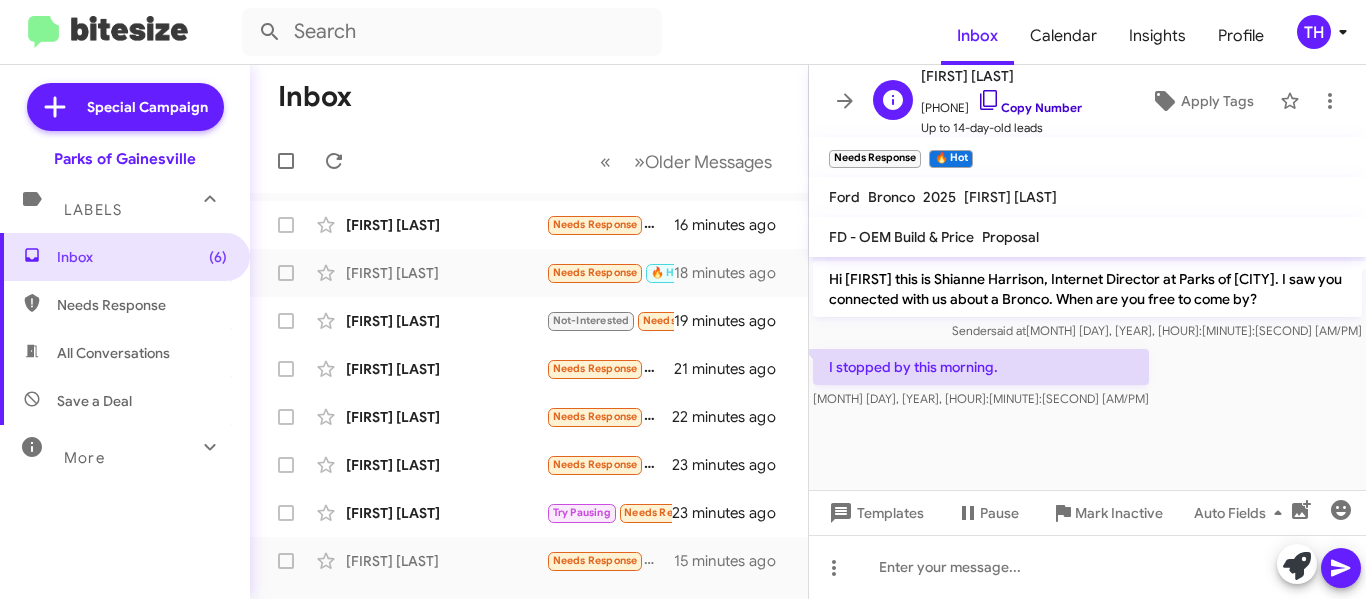 click 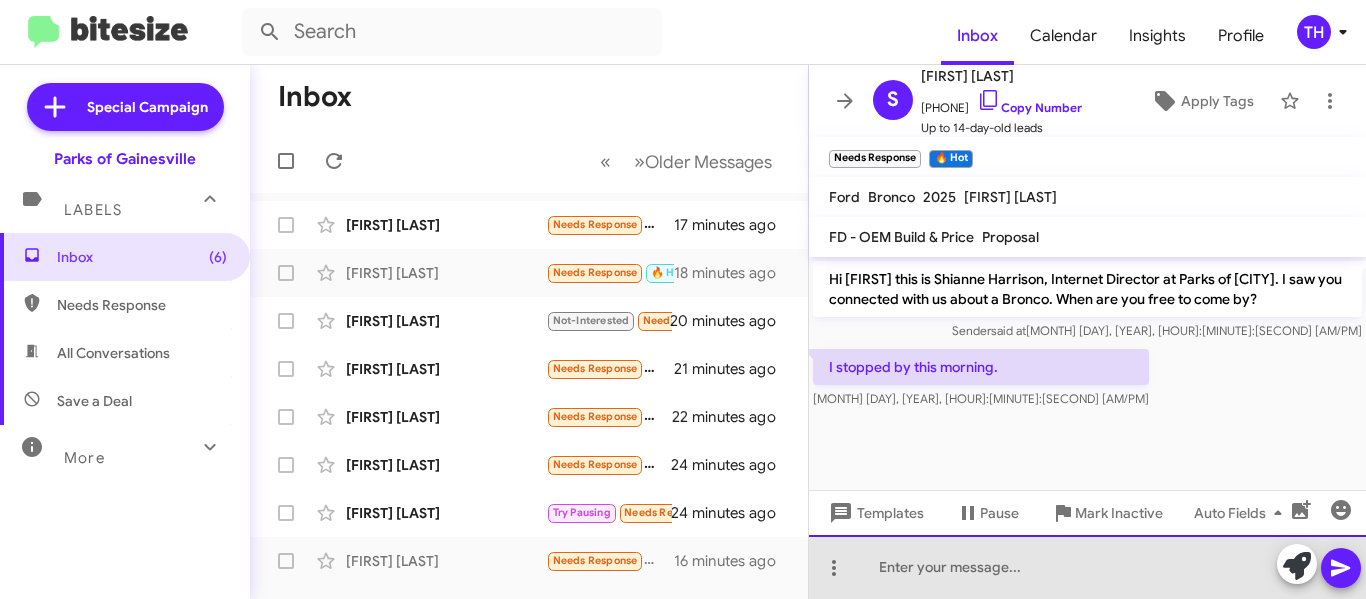 click 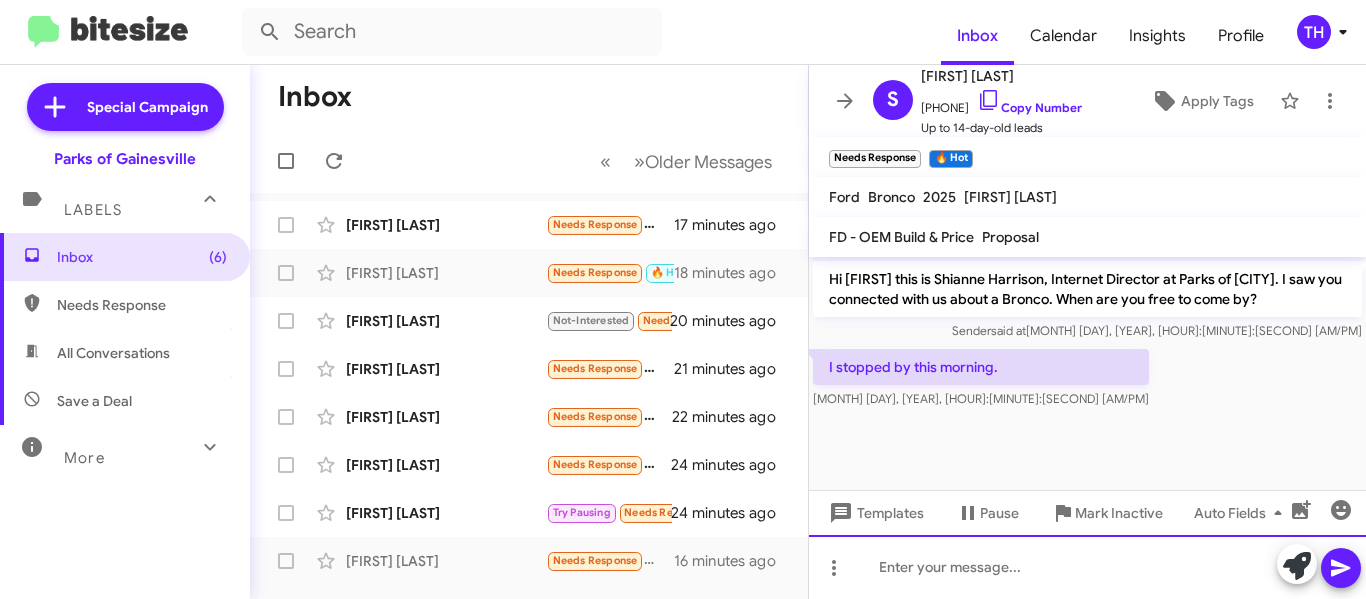 type 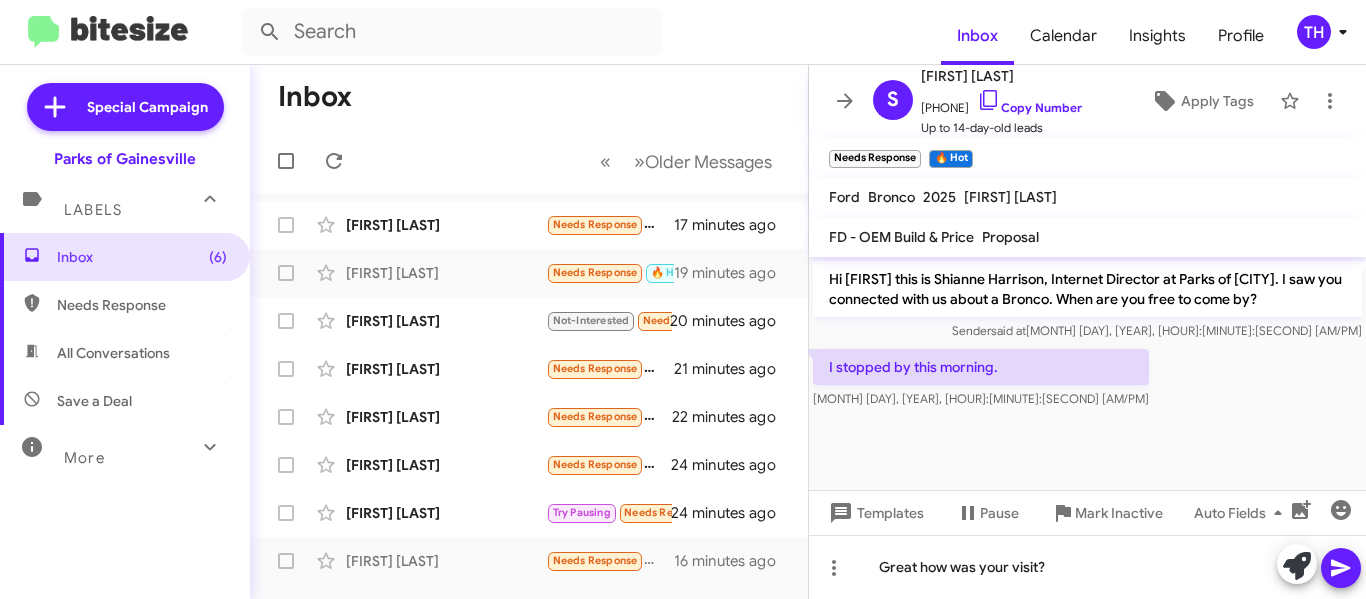 click 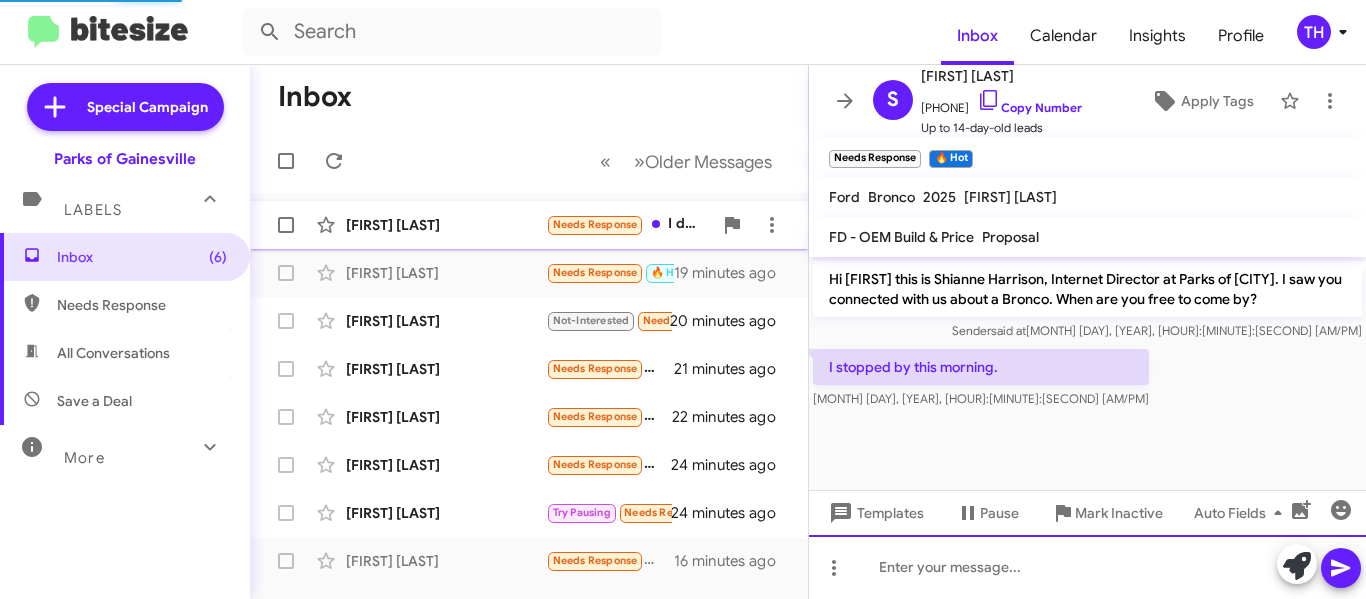 scroll, scrollTop: 11, scrollLeft: 0, axis: vertical 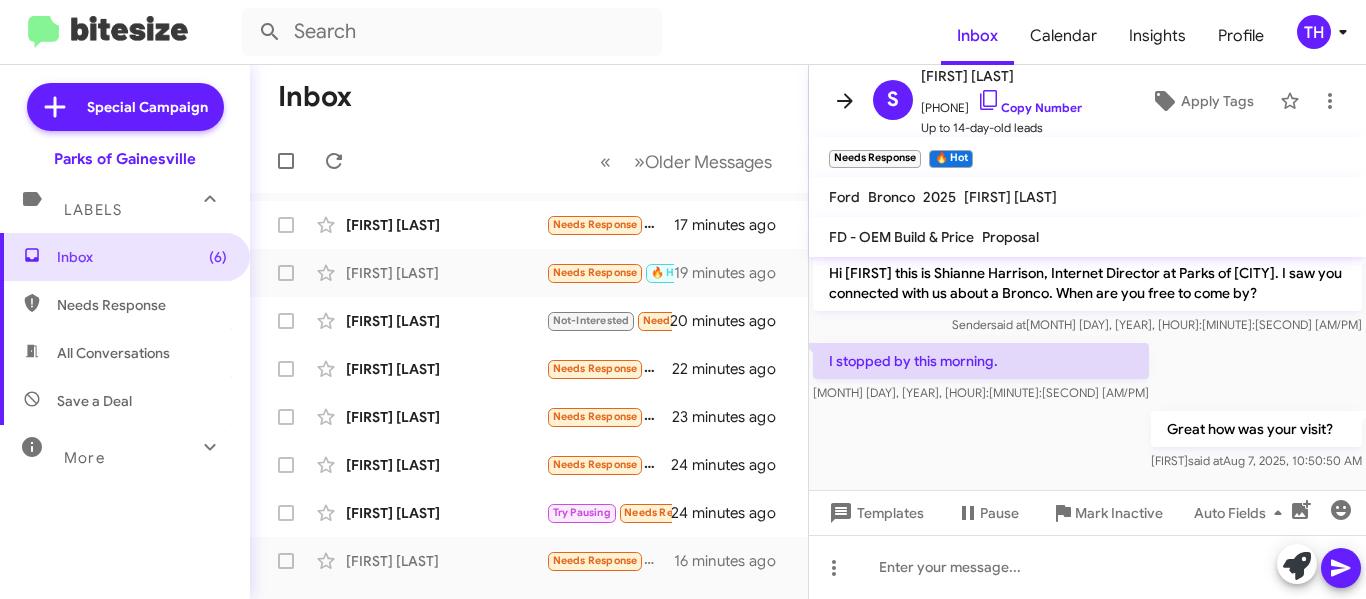click 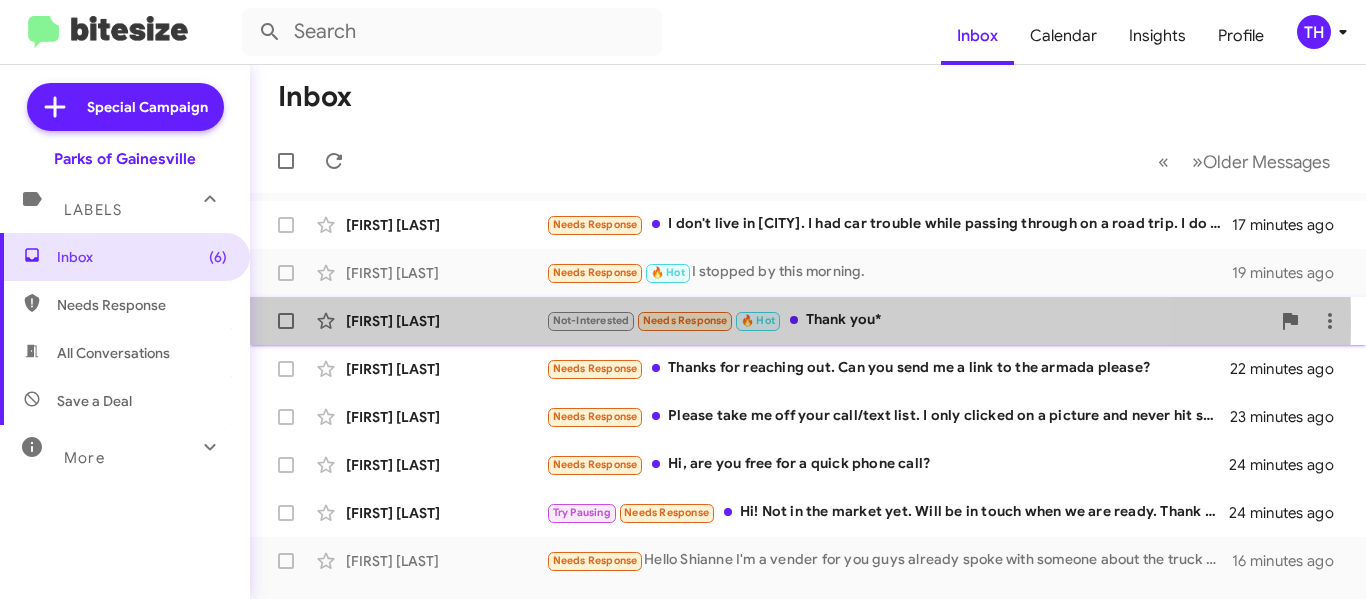 click on "[FIRST] [LAST]" 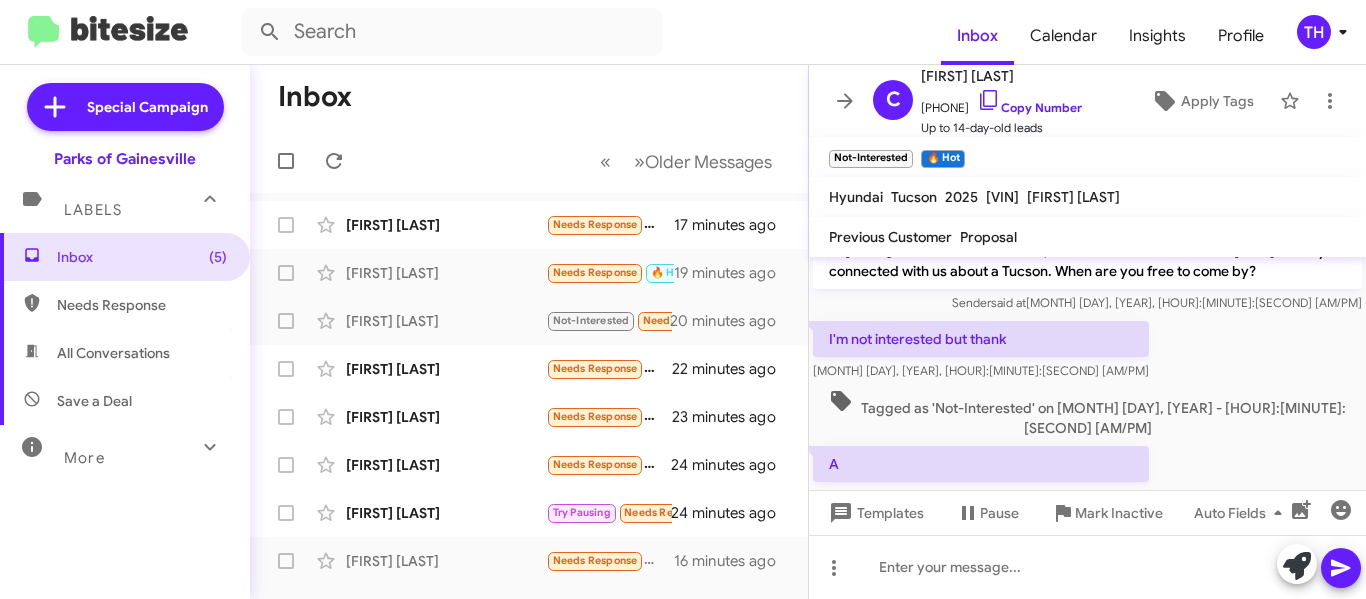 scroll, scrollTop: 128, scrollLeft: 0, axis: vertical 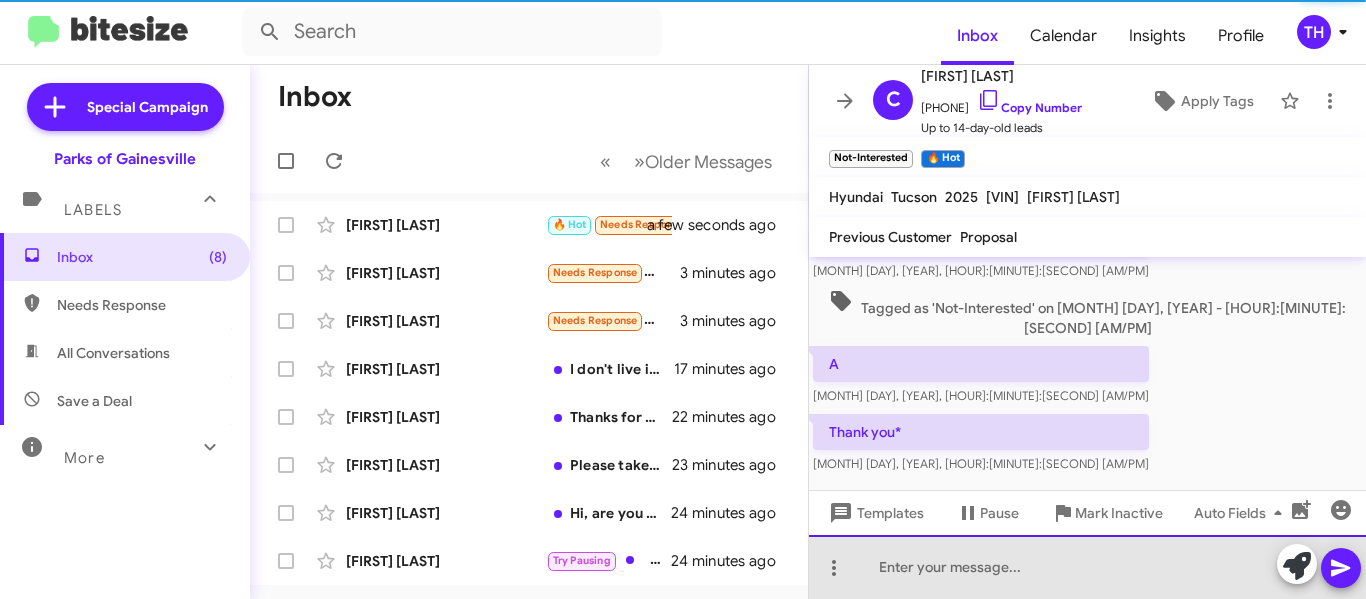 click 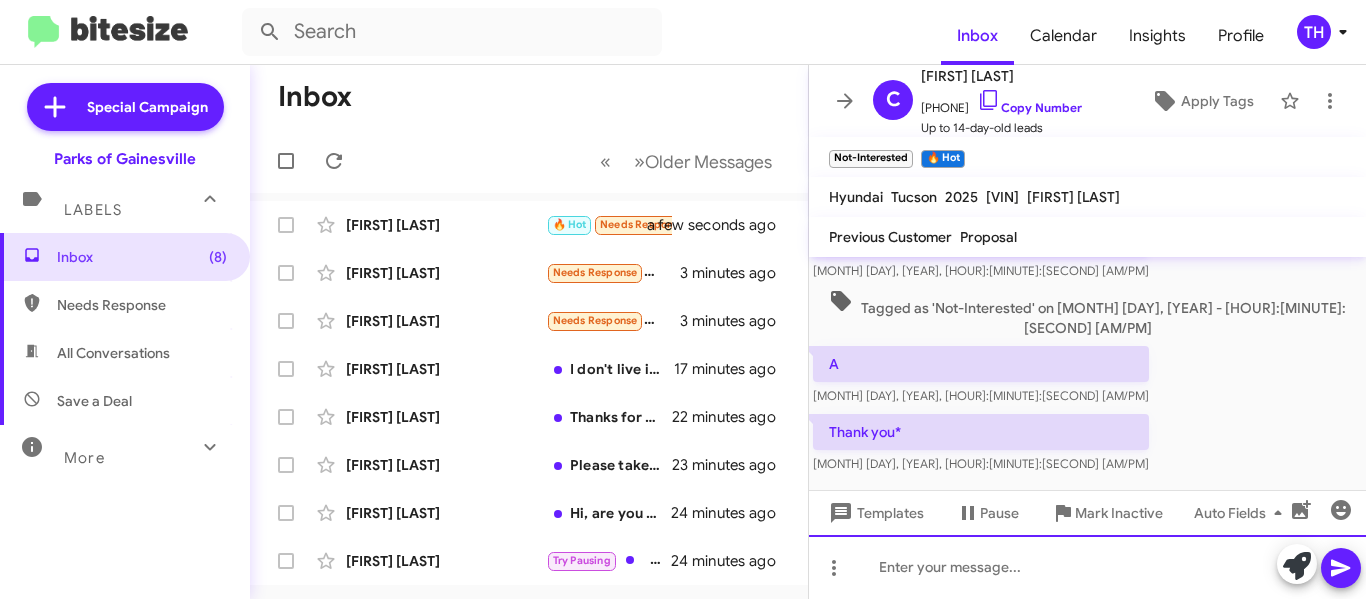 type 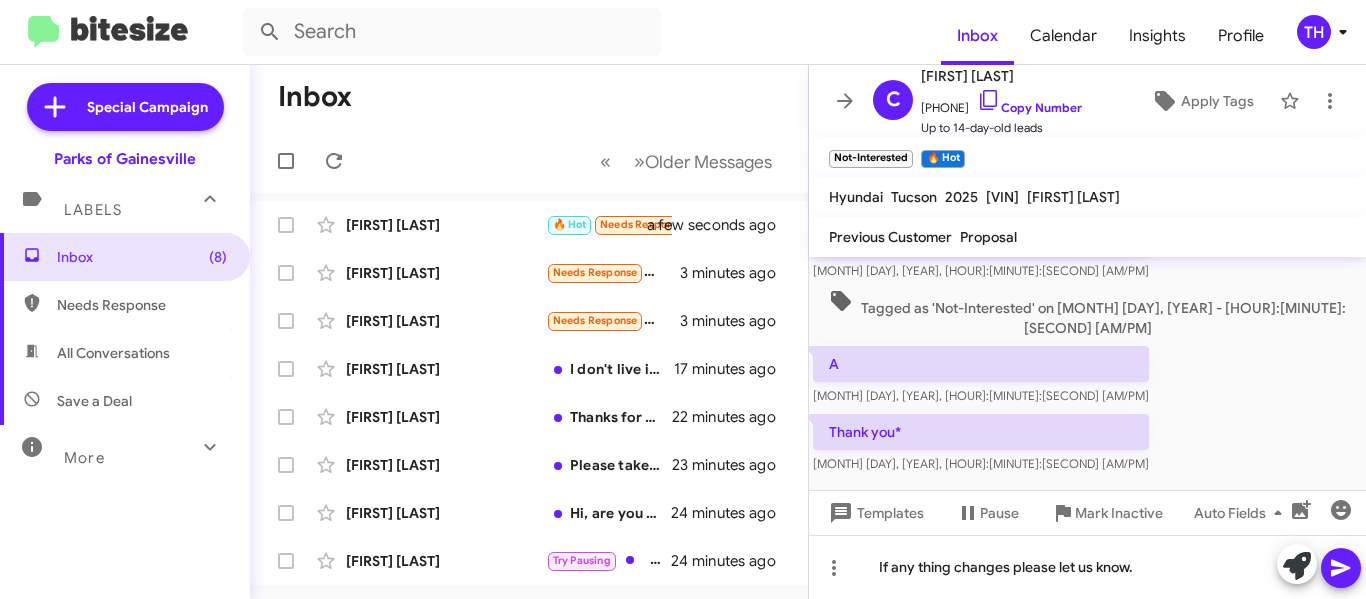 click 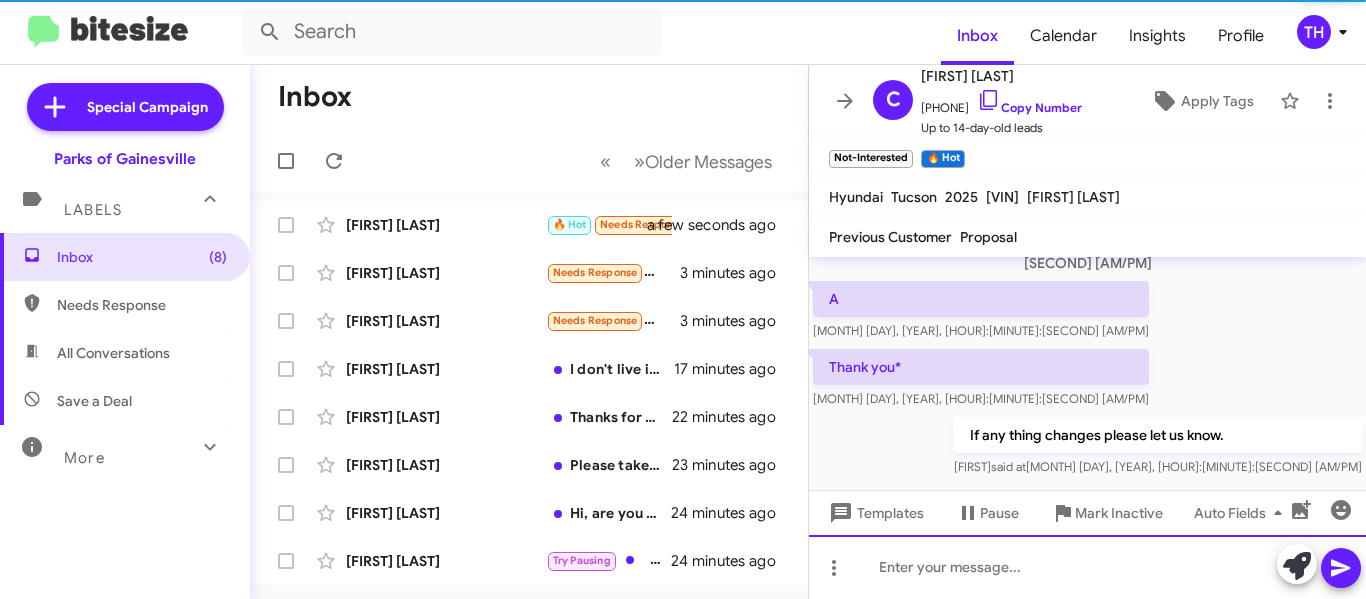 scroll, scrollTop: 203, scrollLeft: 0, axis: vertical 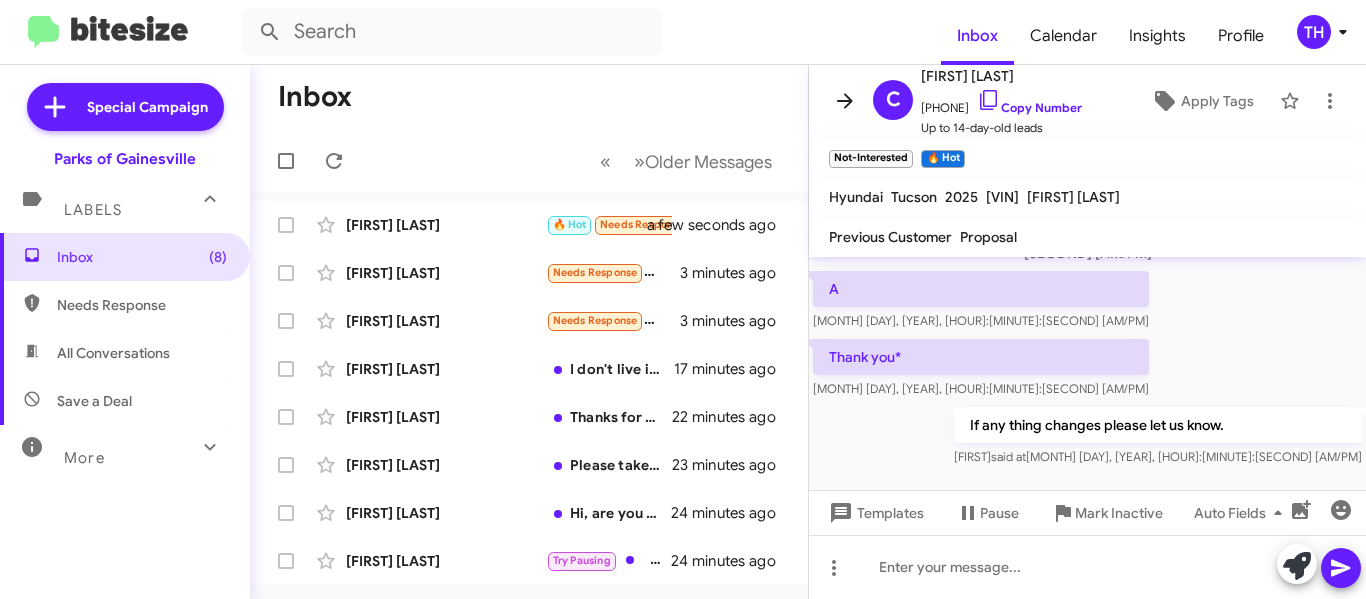 click 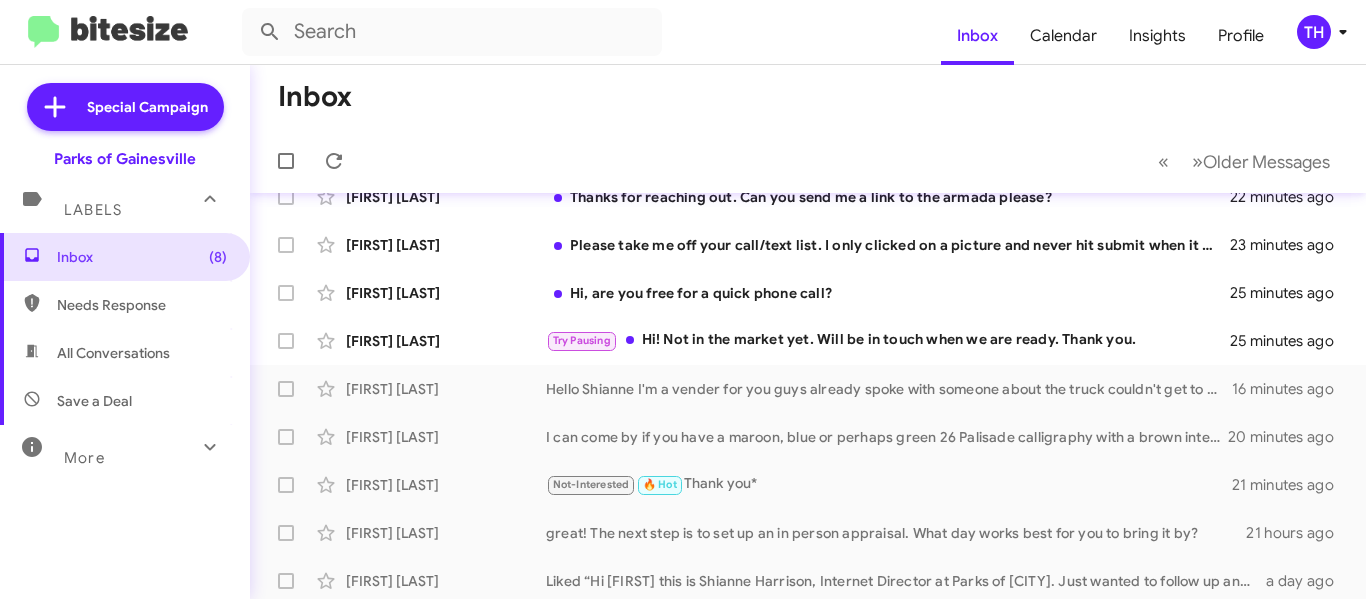 scroll, scrollTop: 162, scrollLeft: 0, axis: vertical 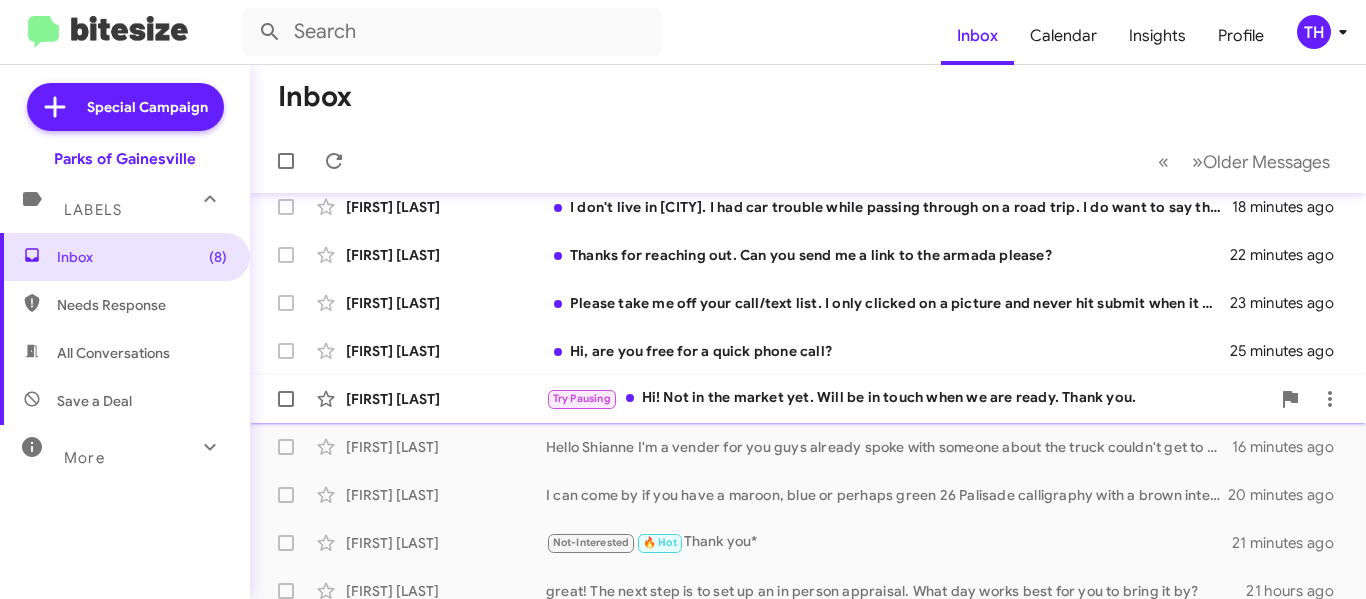 click on "[FIRST] [LAST]" 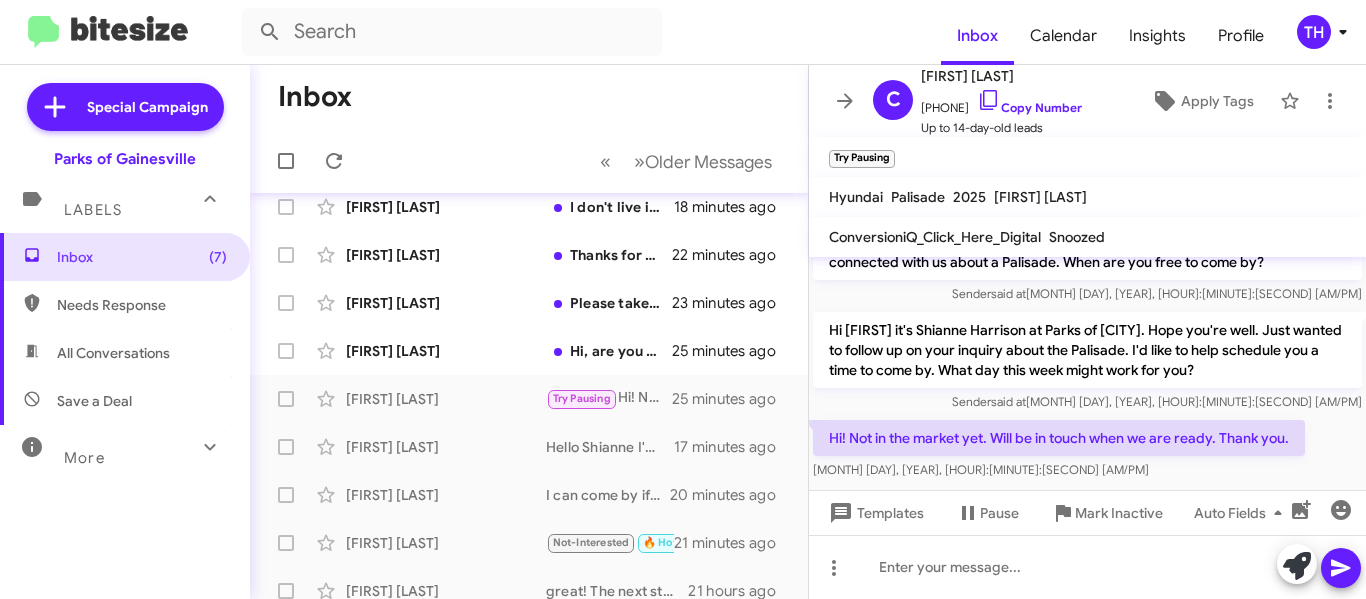 scroll, scrollTop: 51, scrollLeft: 0, axis: vertical 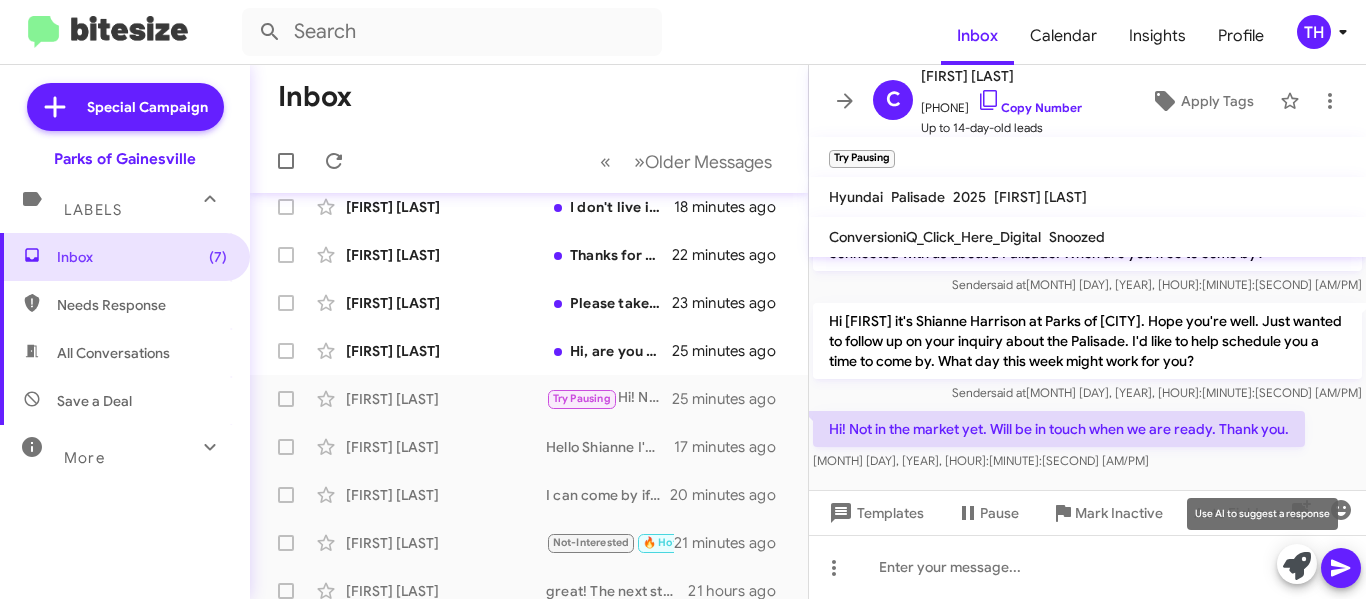 click 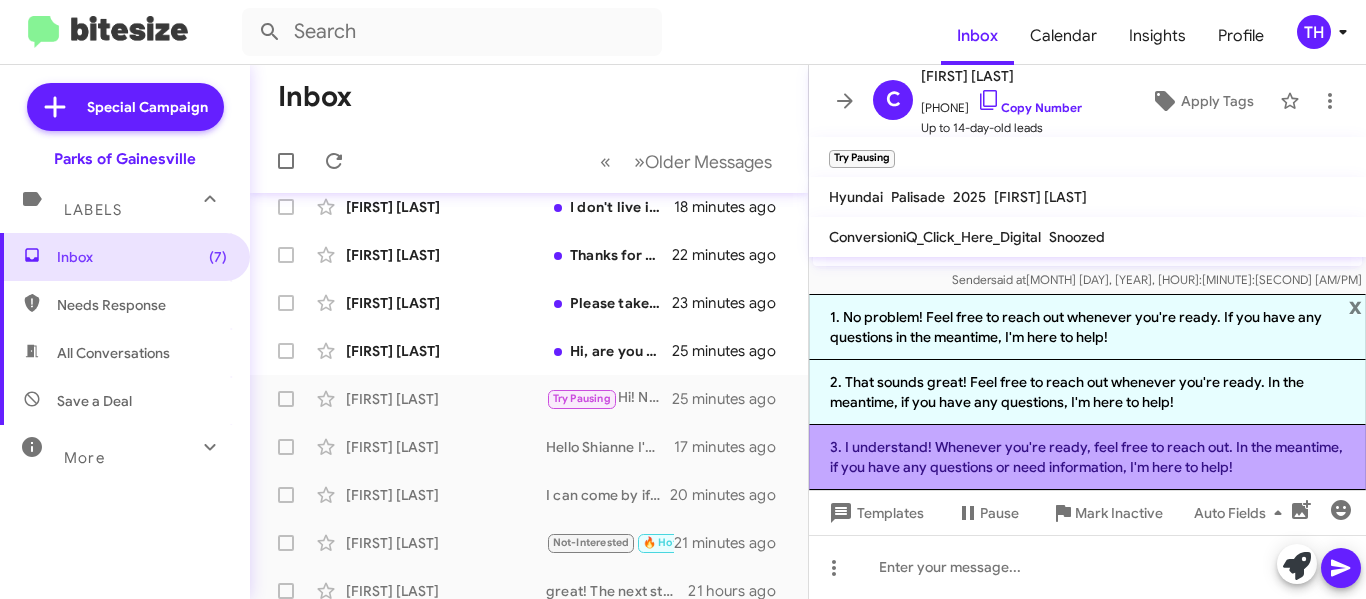 click on "3. I understand! Whenever you're ready, feel free to reach out. In the meantime, if you have any questions or need information, I'm here to help!" 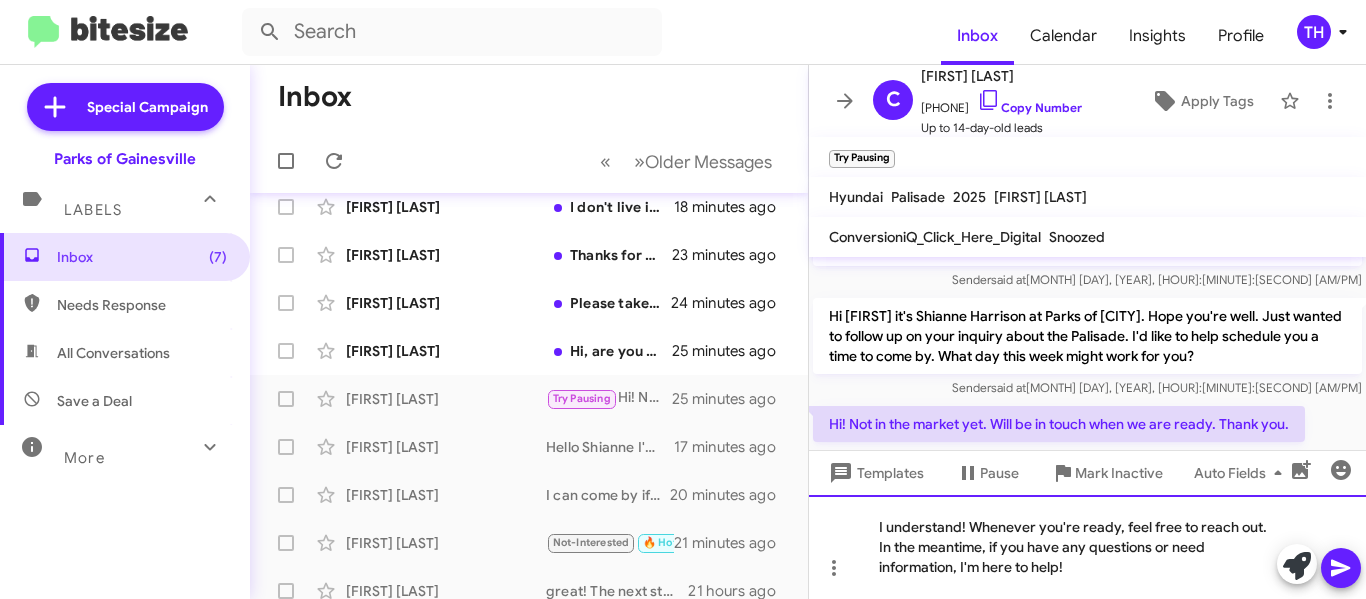 click on "I understand! Whenever you're ready, feel free to reach out. In the meantime, if you have any questions or need information, I'm here to help!" 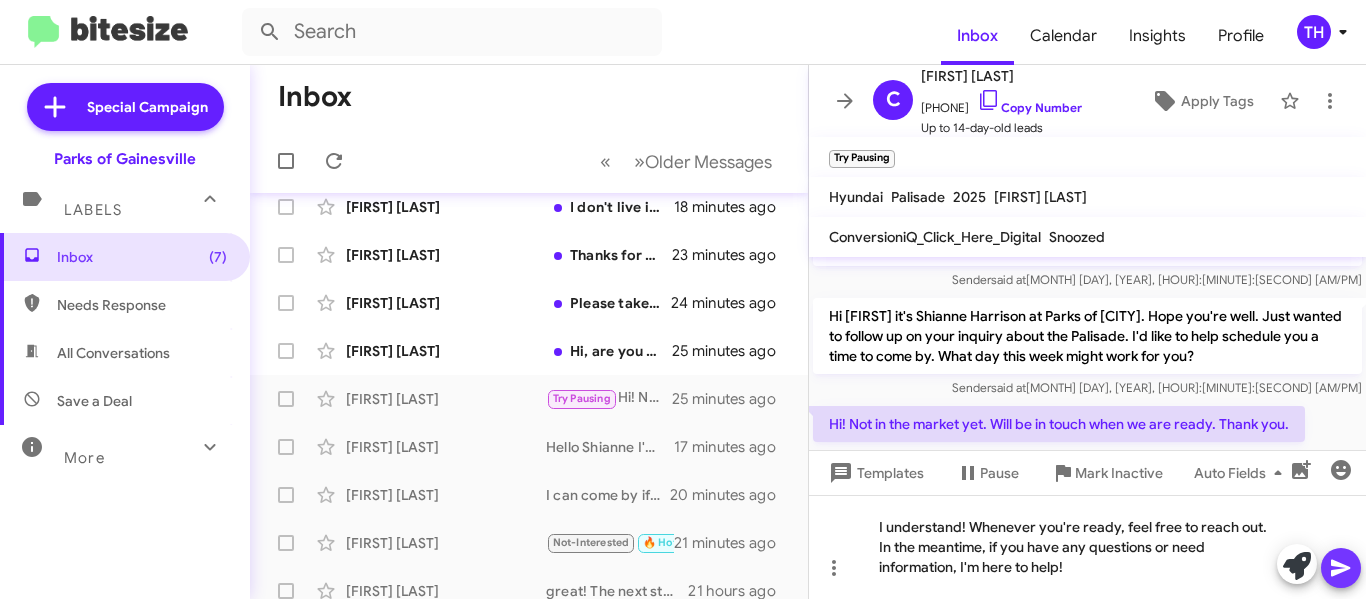 click 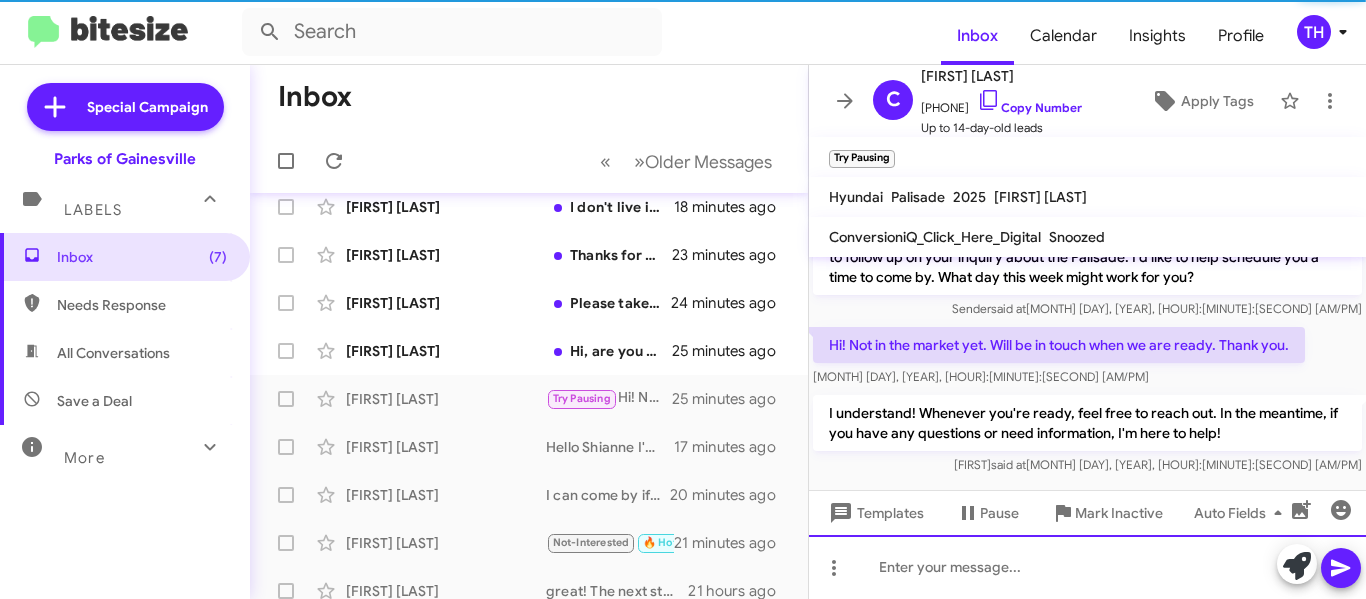 scroll, scrollTop: 145, scrollLeft: 0, axis: vertical 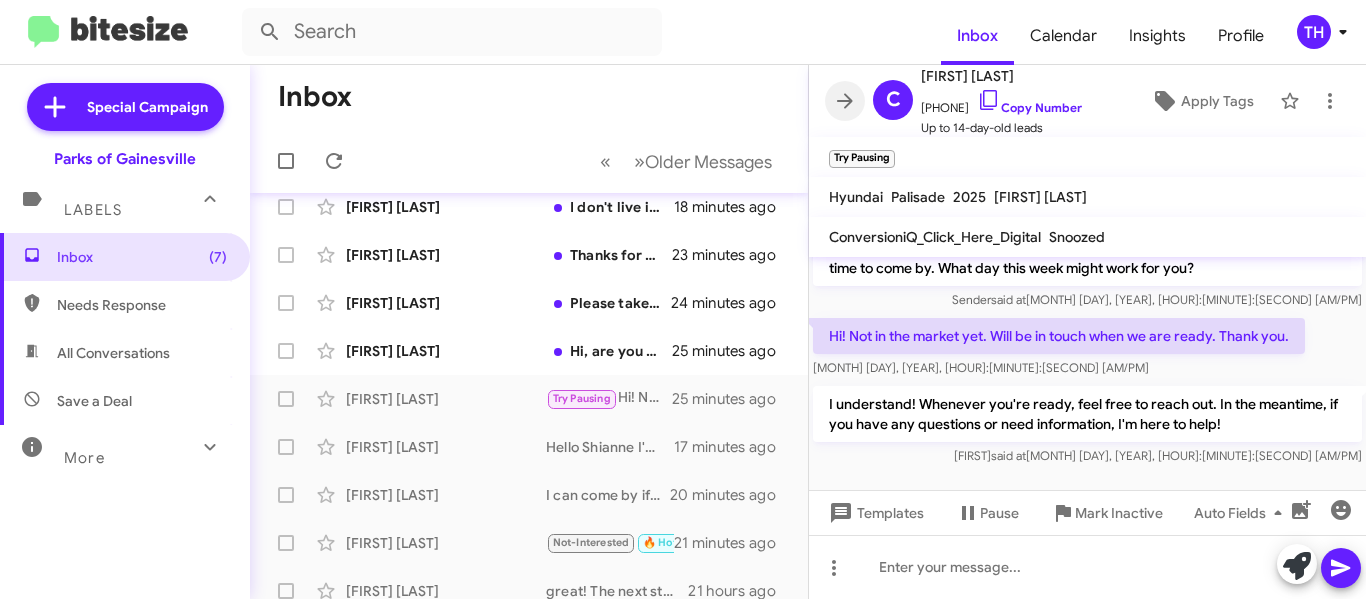 click 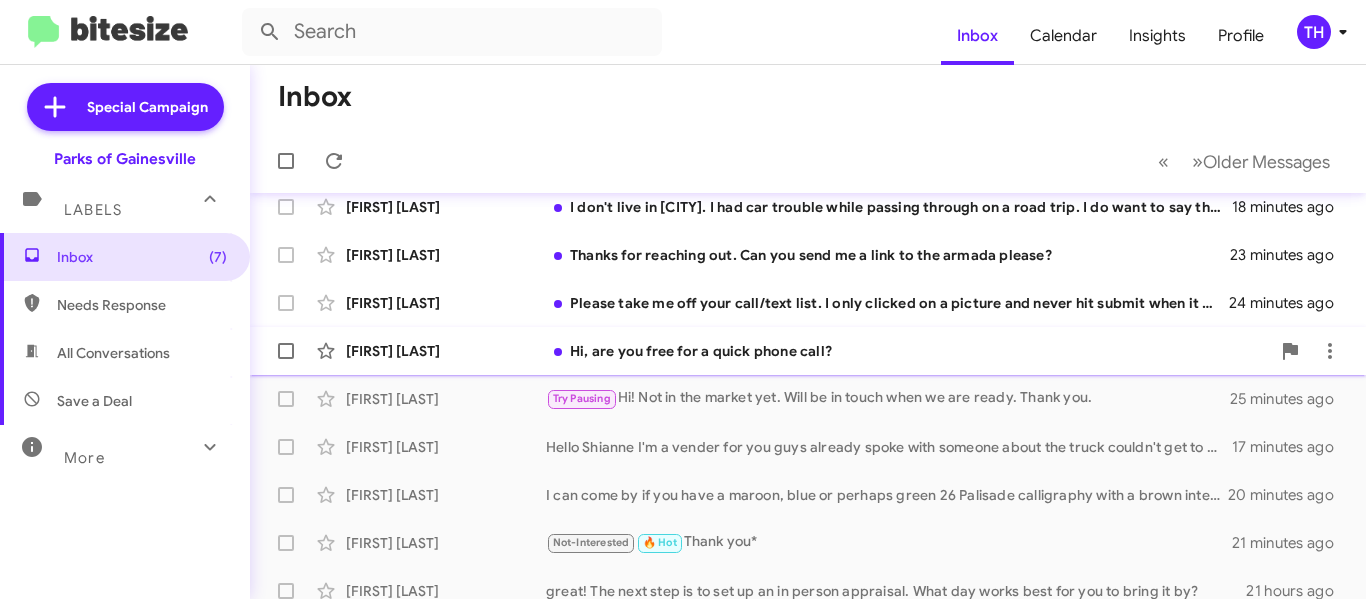 click on "[FIRST] [LAST]" 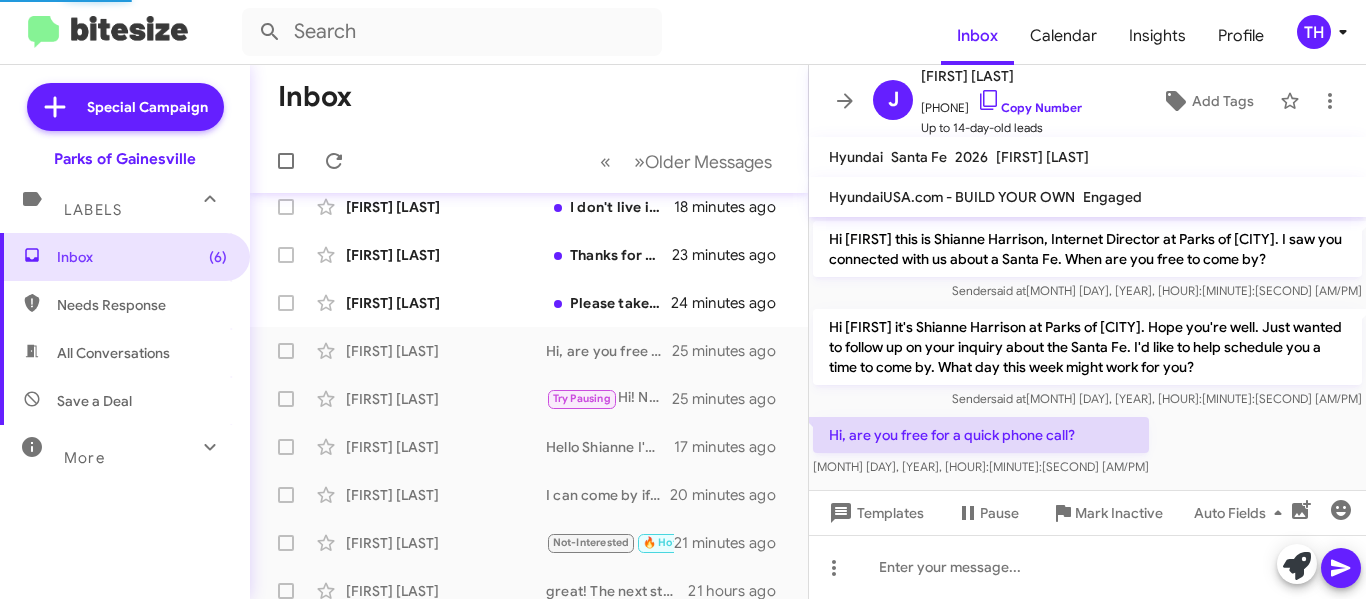 scroll, scrollTop: 11, scrollLeft: 0, axis: vertical 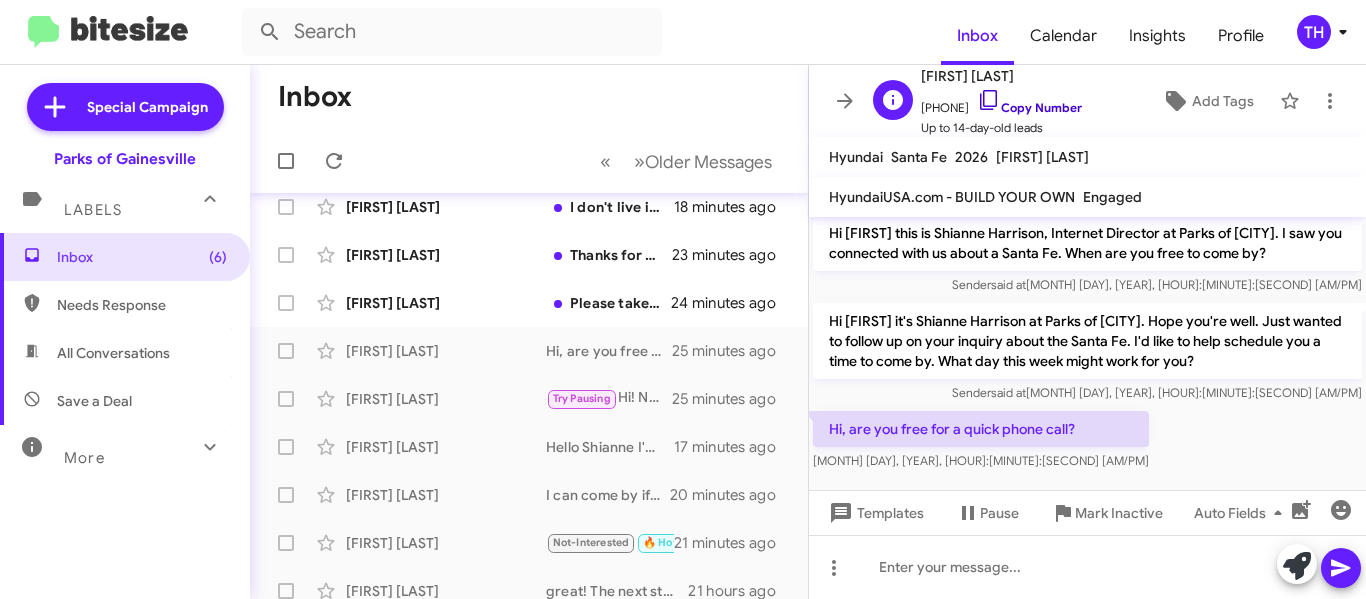 click 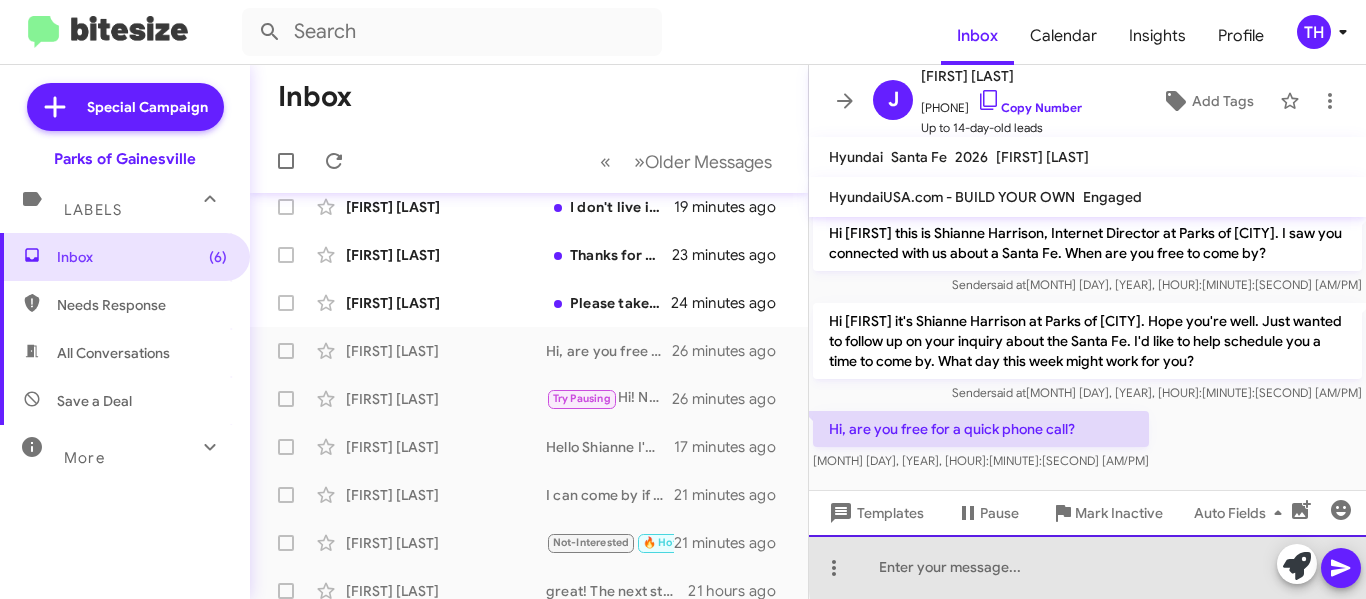 click 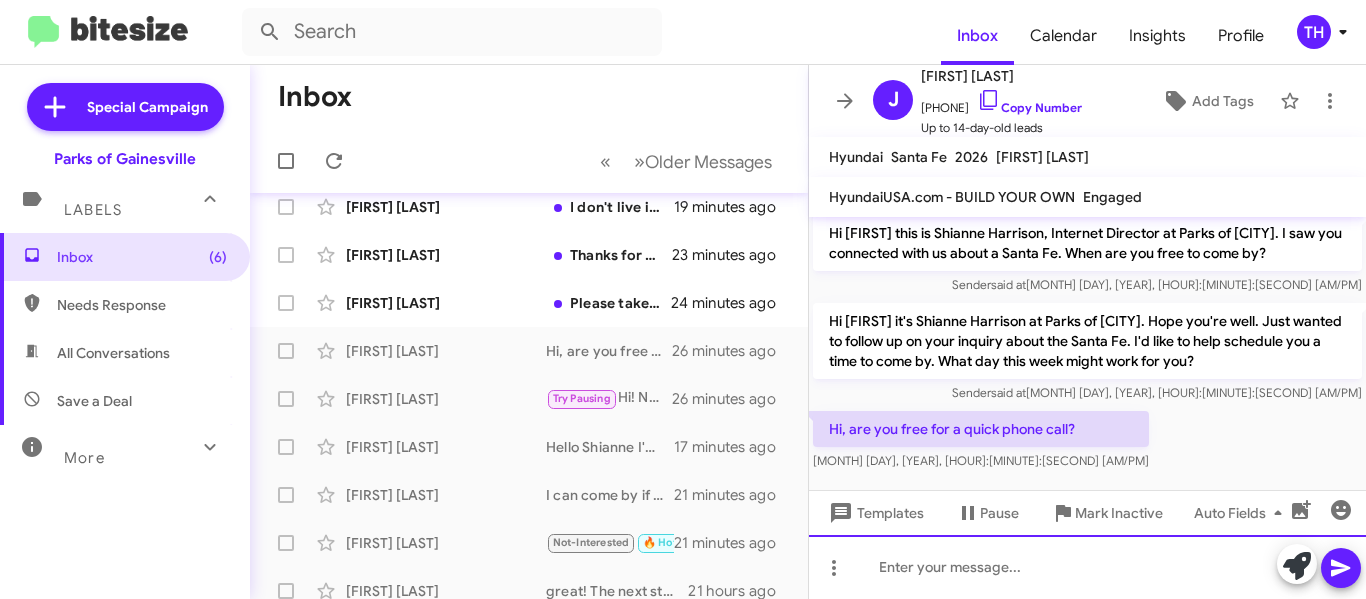type 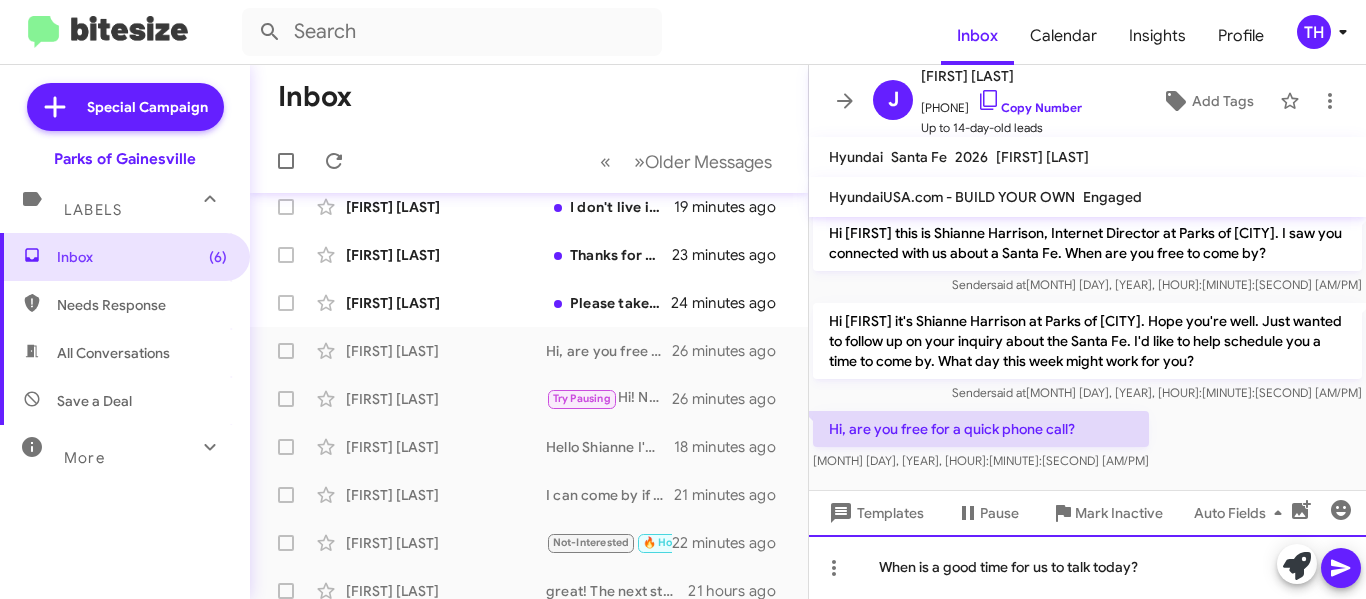 click on "When is a good time for us to talk today?" 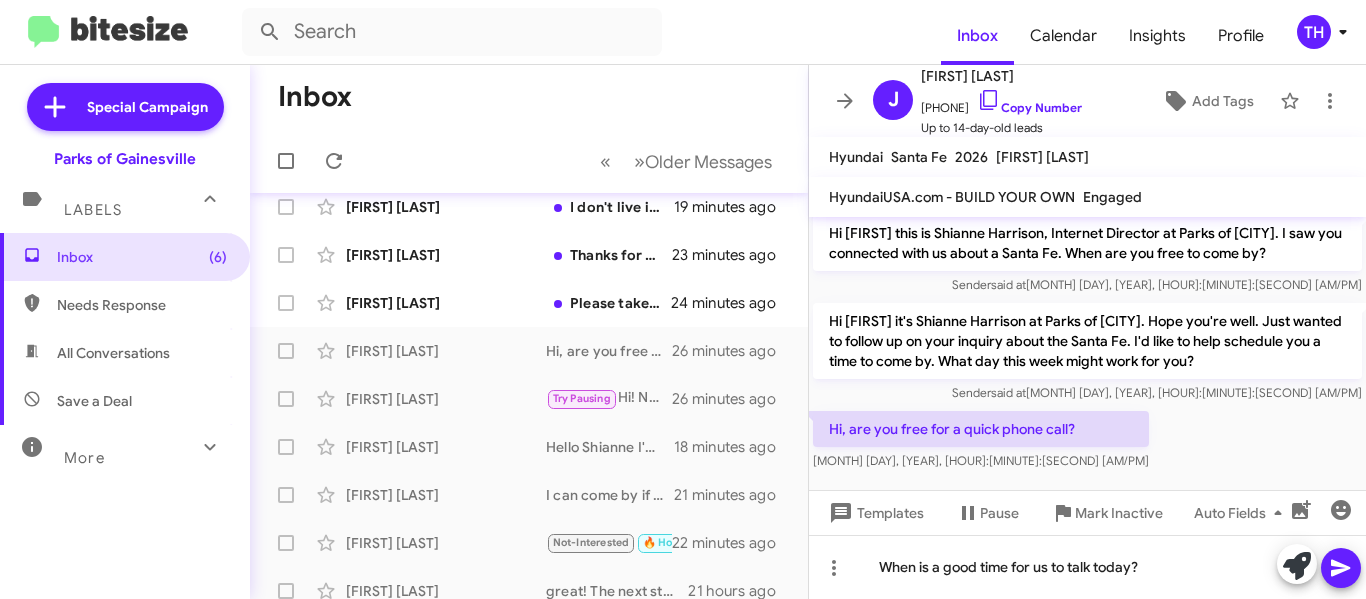 click 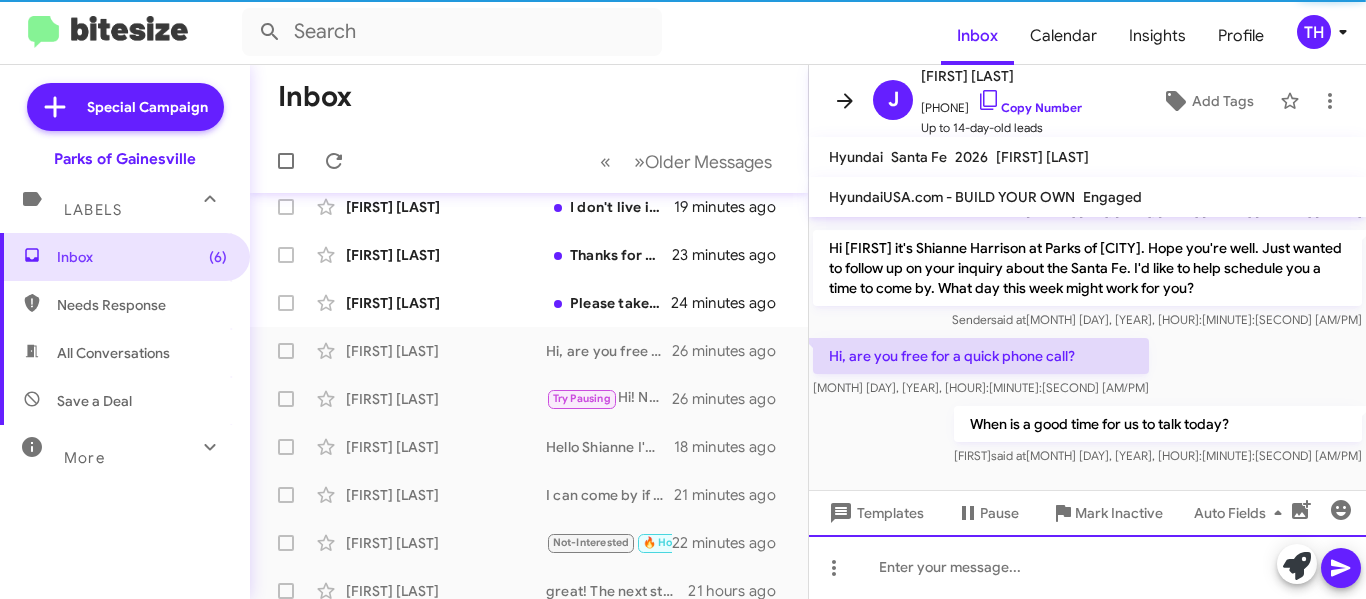 scroll, scrollTop: 85, scrollLeft: 0, axis: vertical 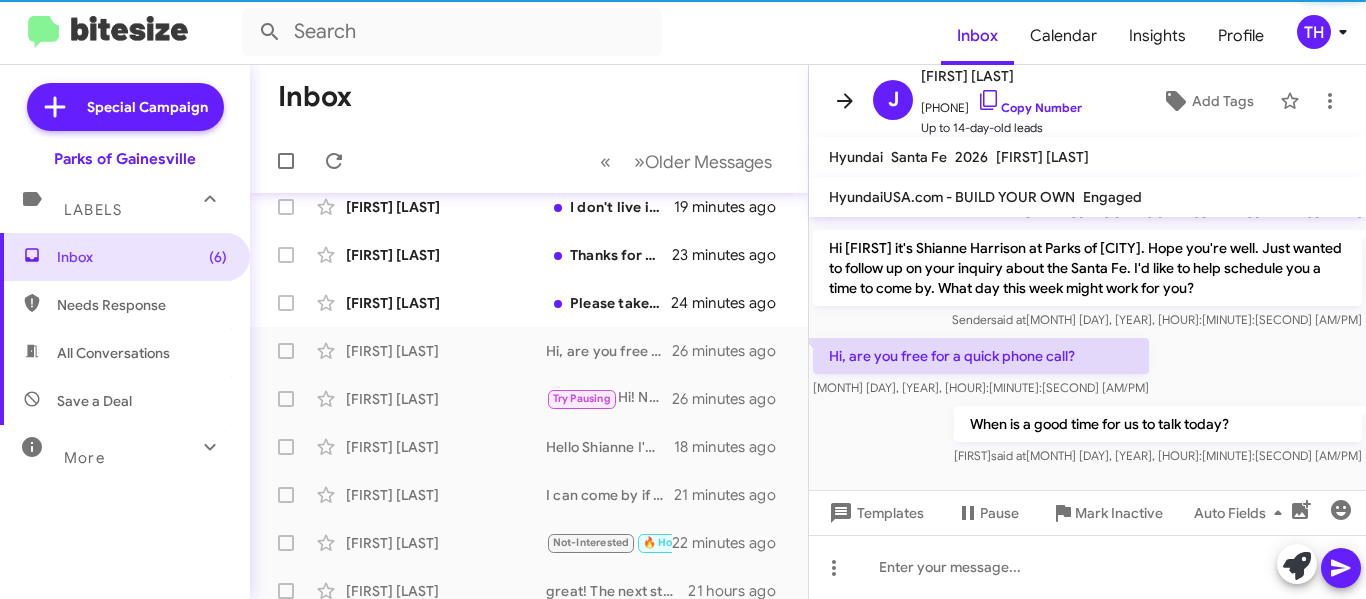 click 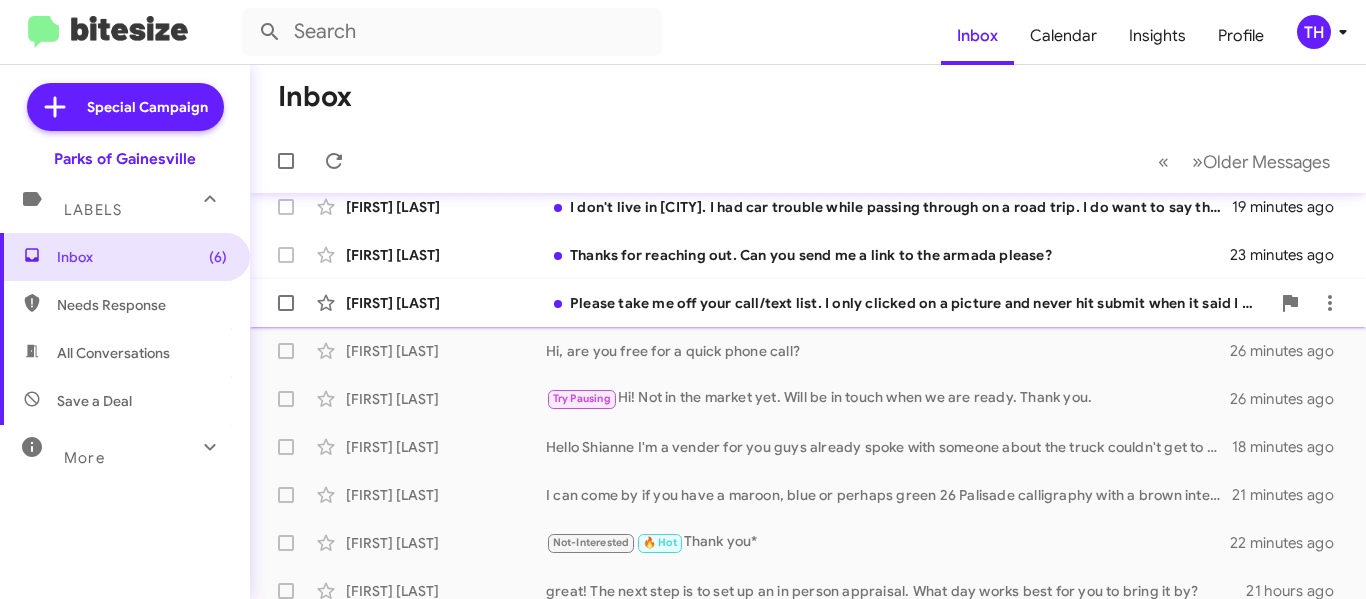 click on "[FIRST] [LAST]" 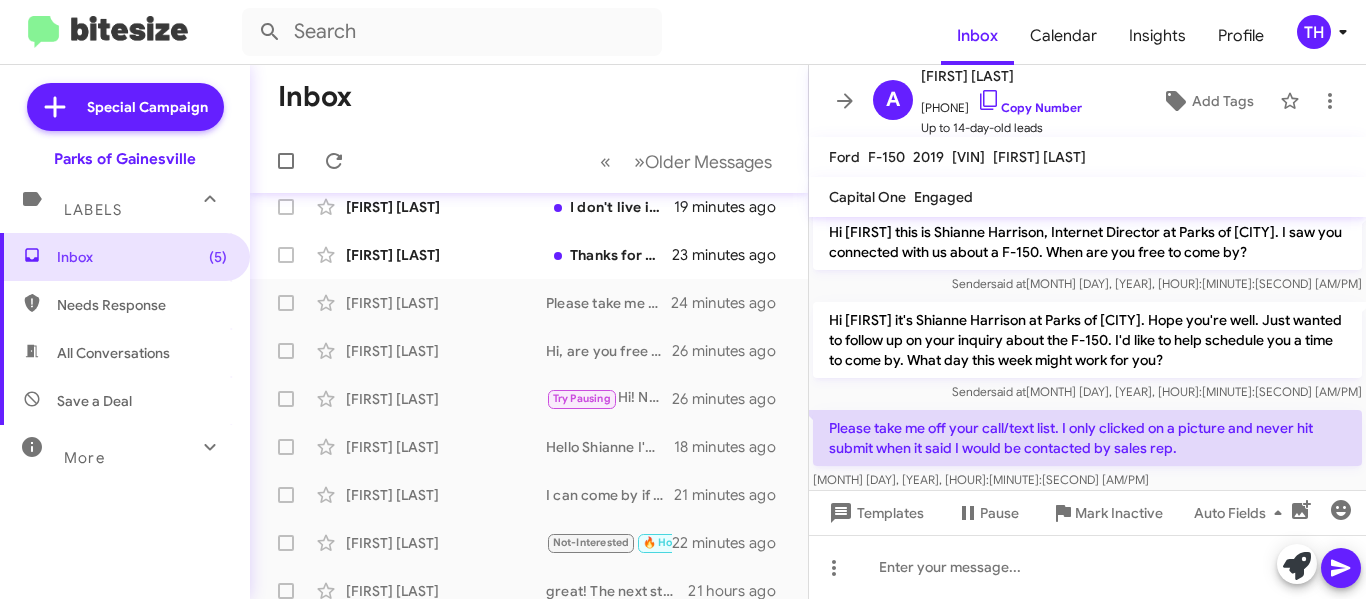 scroll, scrollTop: 0, scrollLeft: 0, axis: both 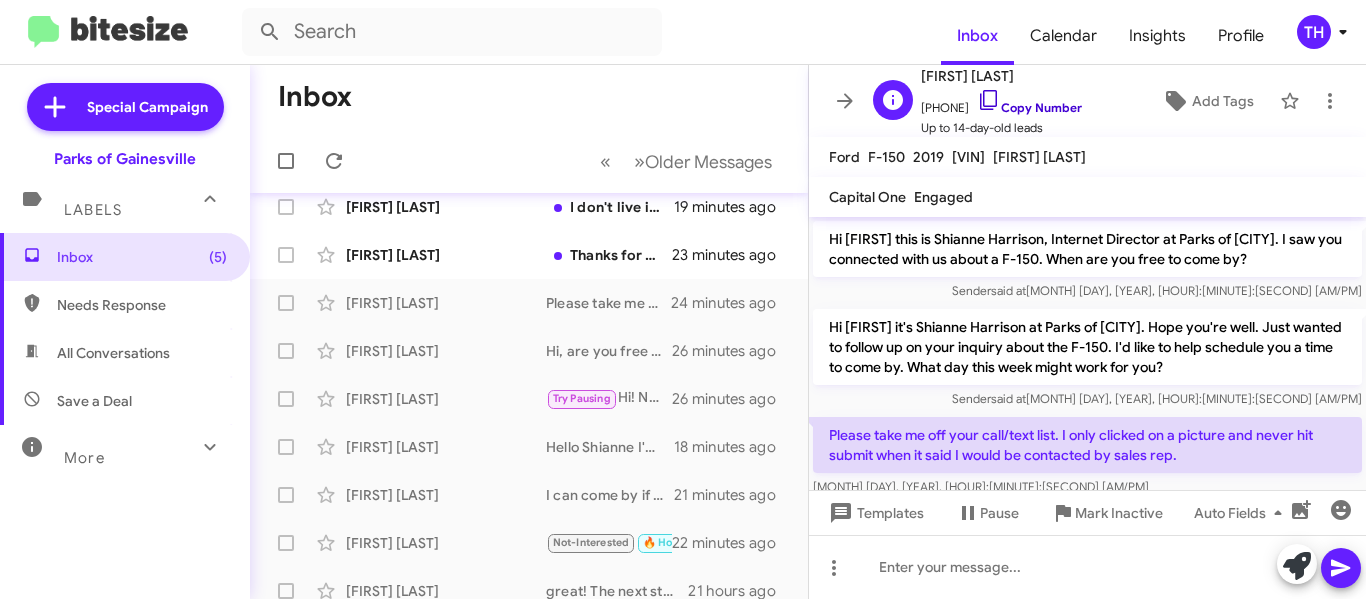 click 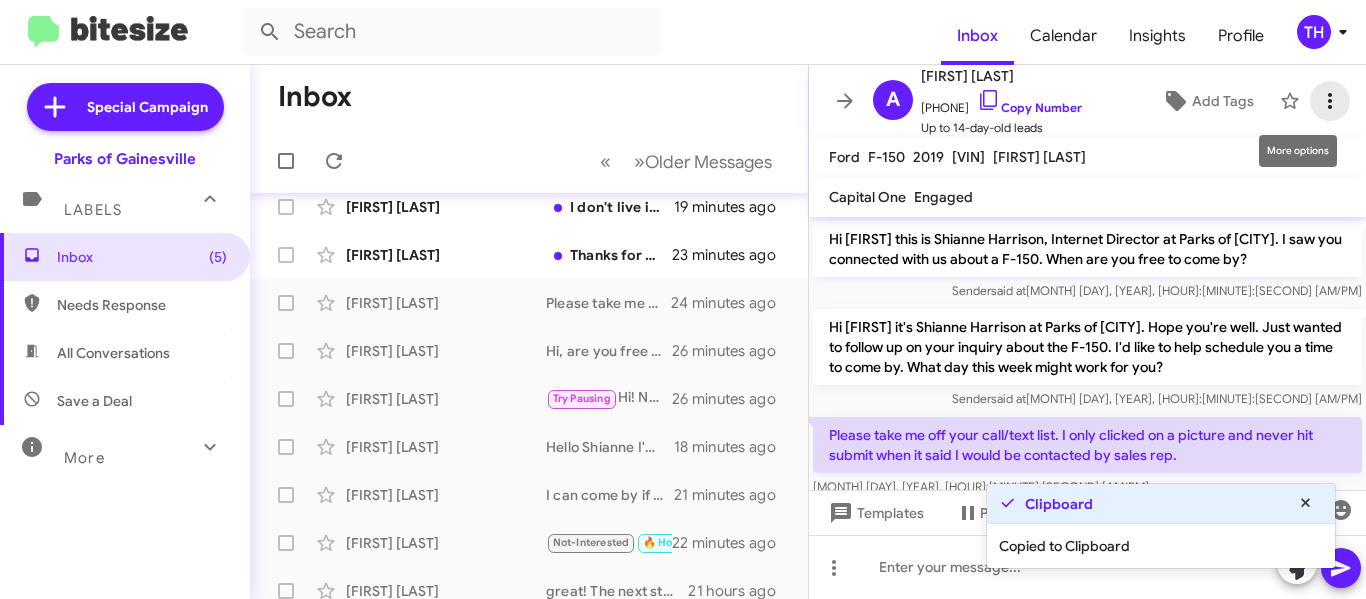 click 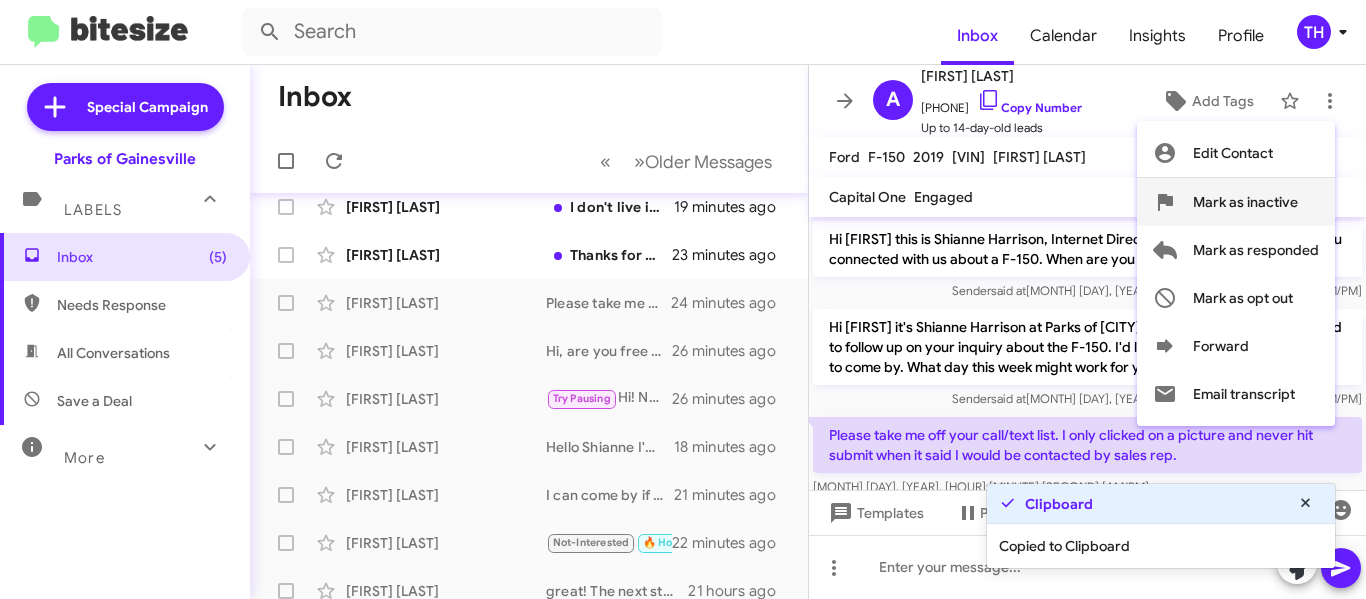 click on "Mark as inactive" at bounding box center [1245, 202] 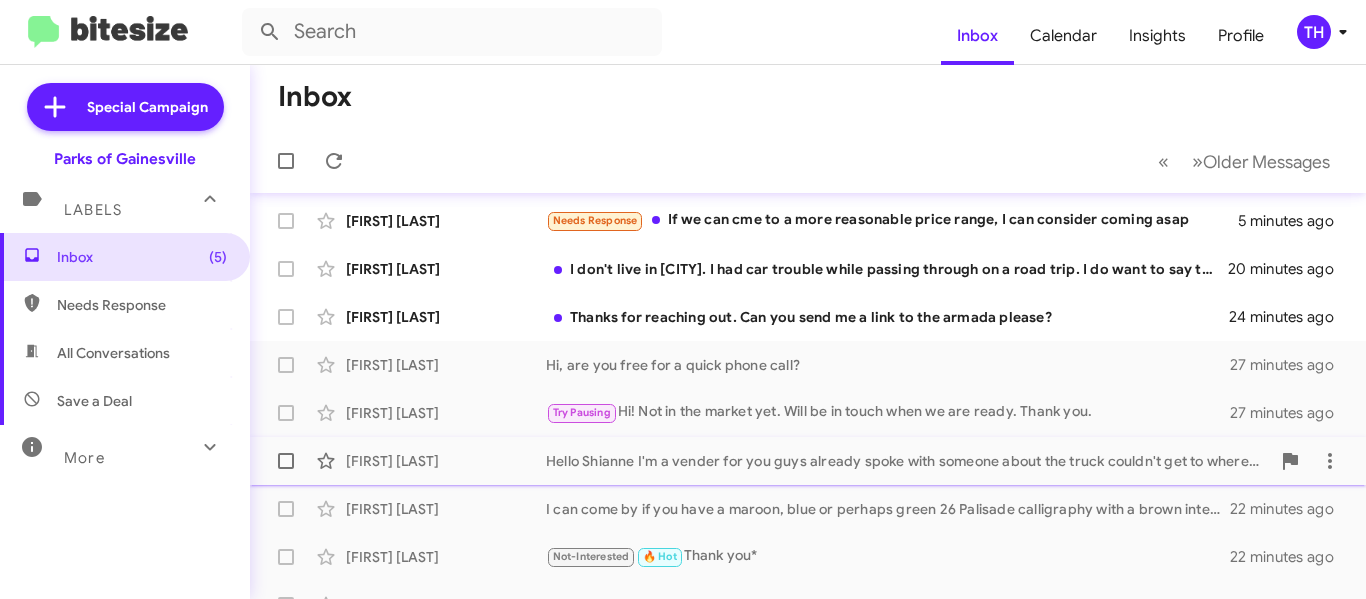scroll, scrollTop: 0, scrollLeft: 0, axis: both 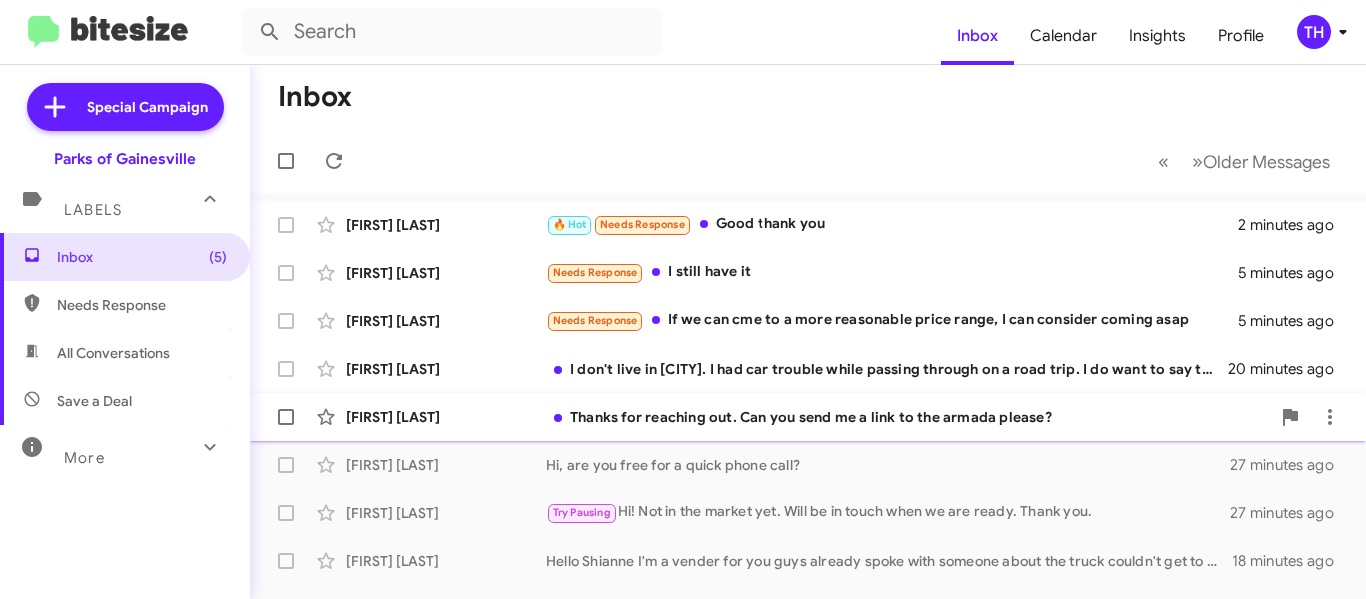 click on "[FIRST] [LAST]" 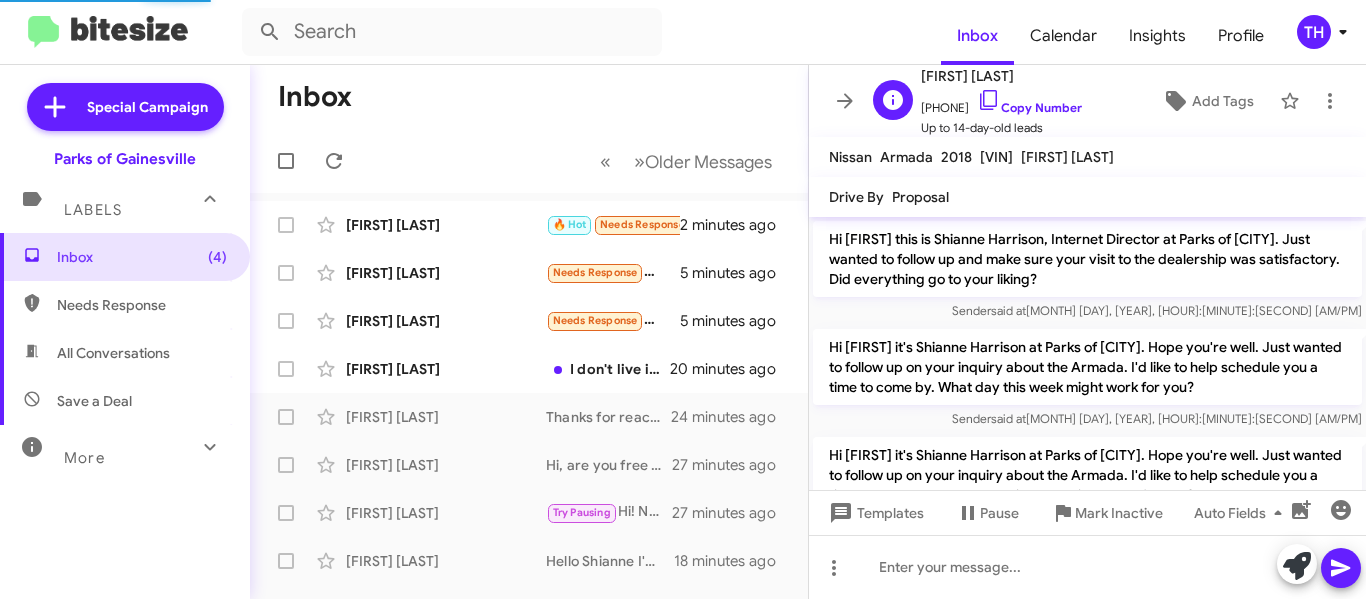 scroll, scrollTop: 145, scrollLeft: 0, axis: vertical 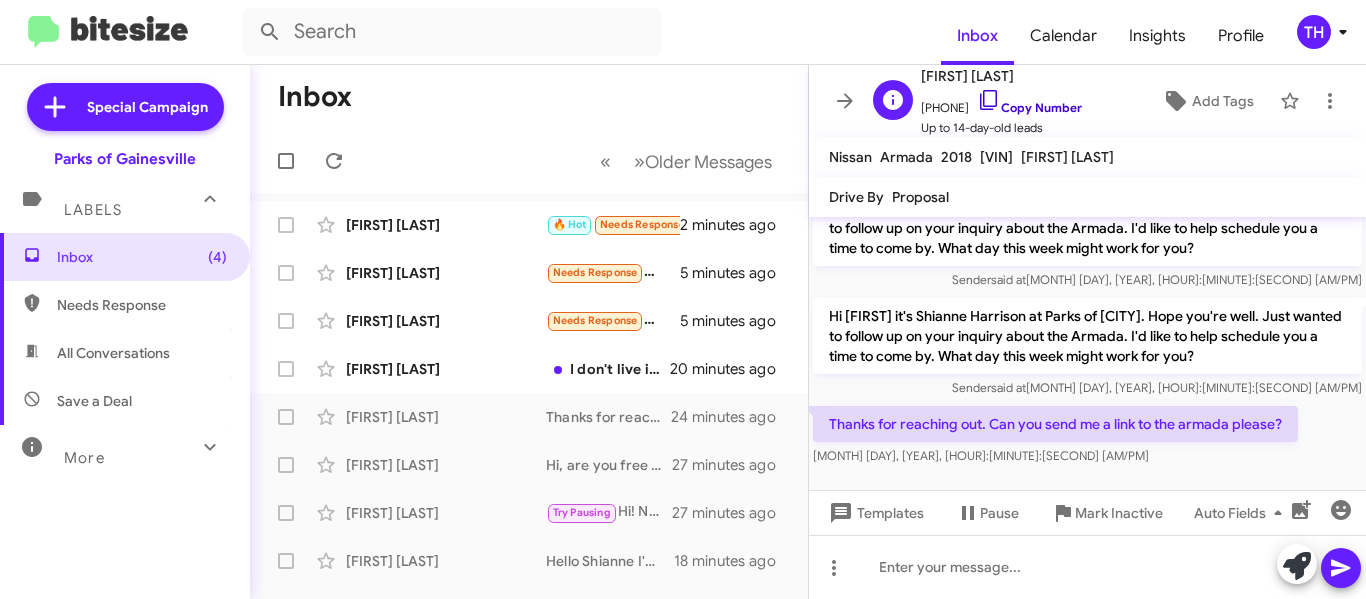 click 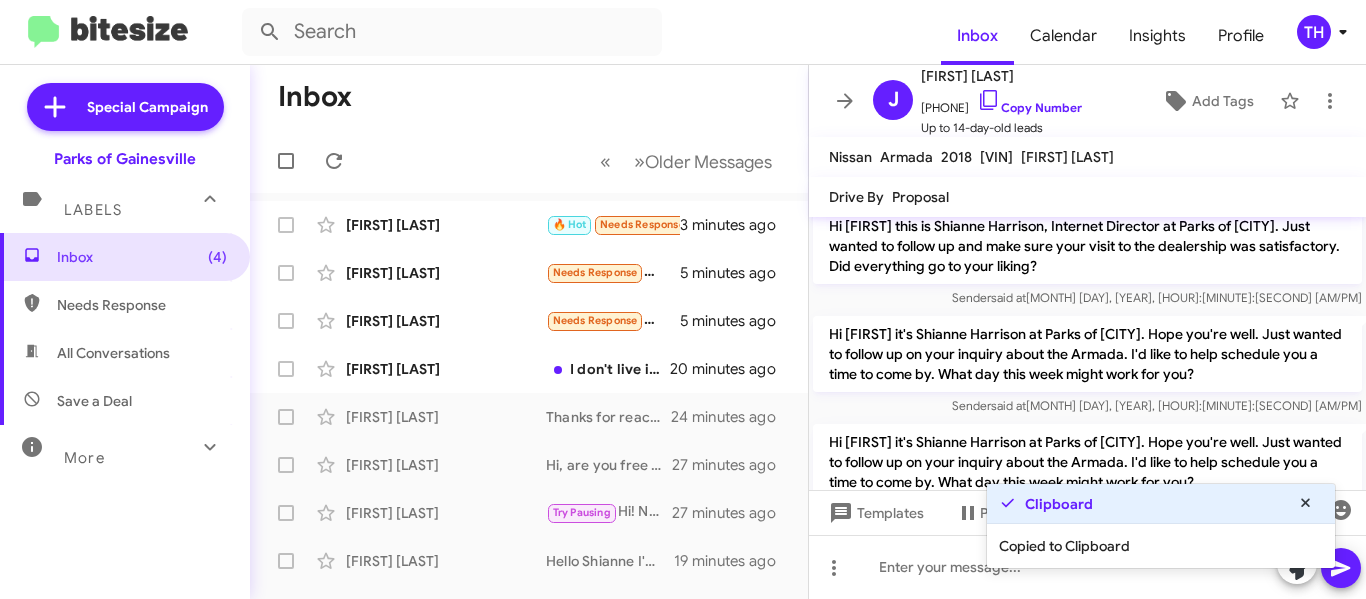 scroll, scrollTop: 0, scrollLeft: 0, axis: both 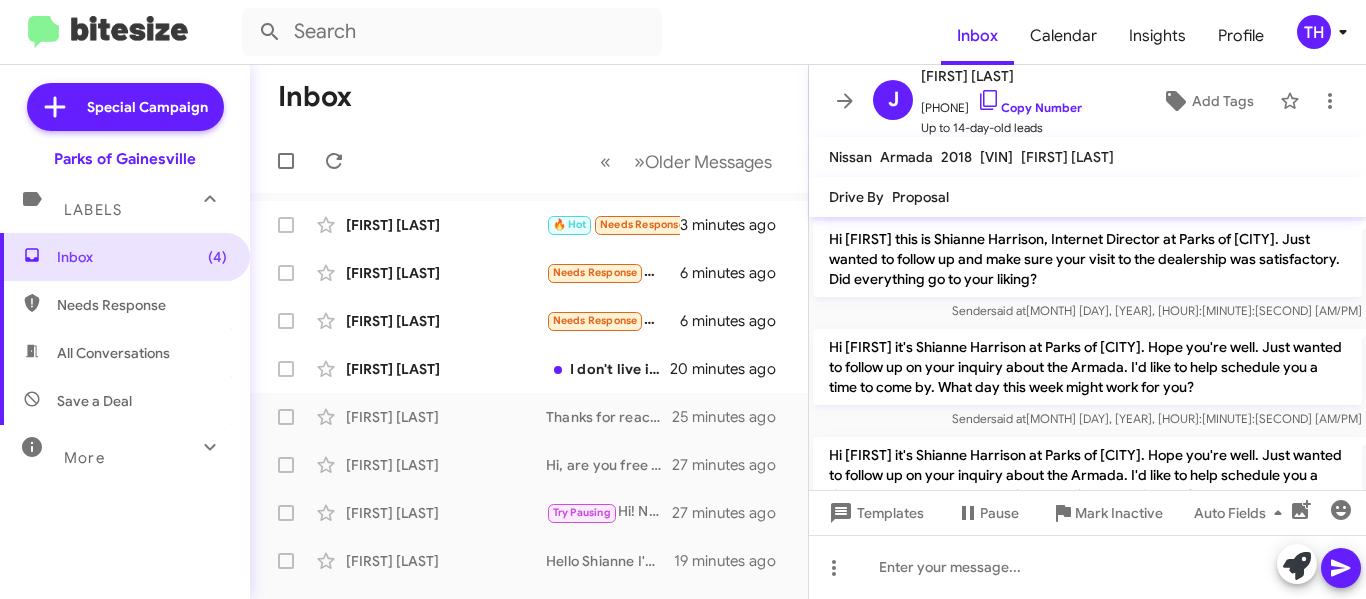 click on "[VIN]" 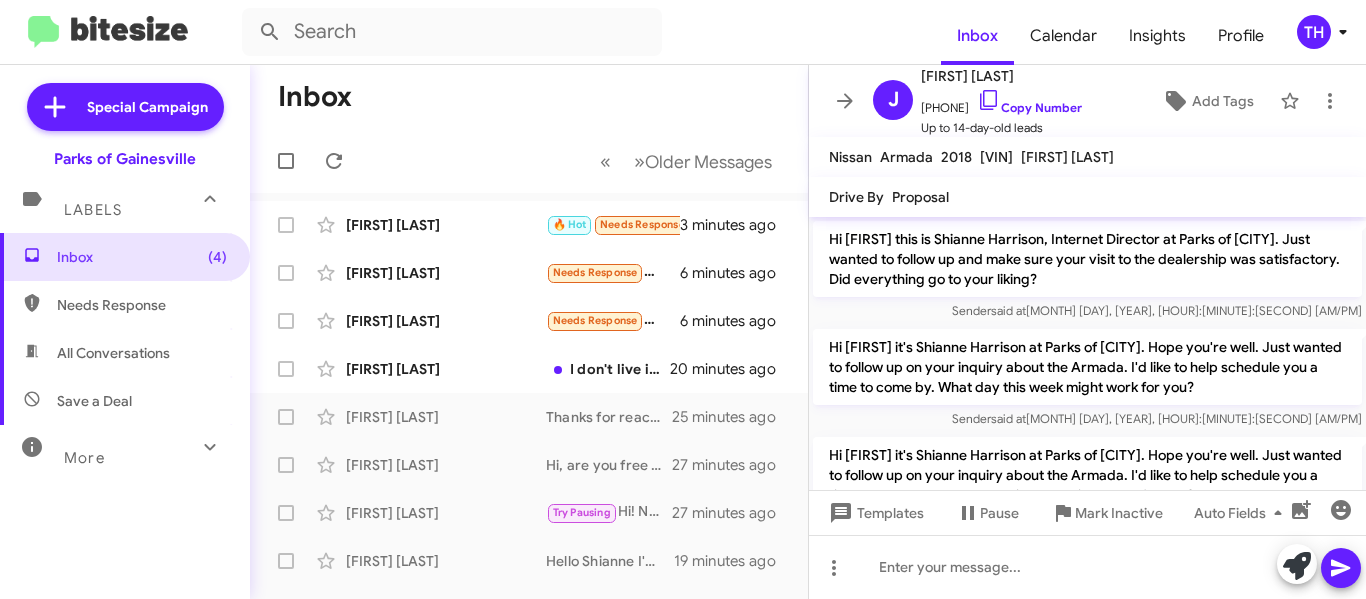 click on "[VIN]" 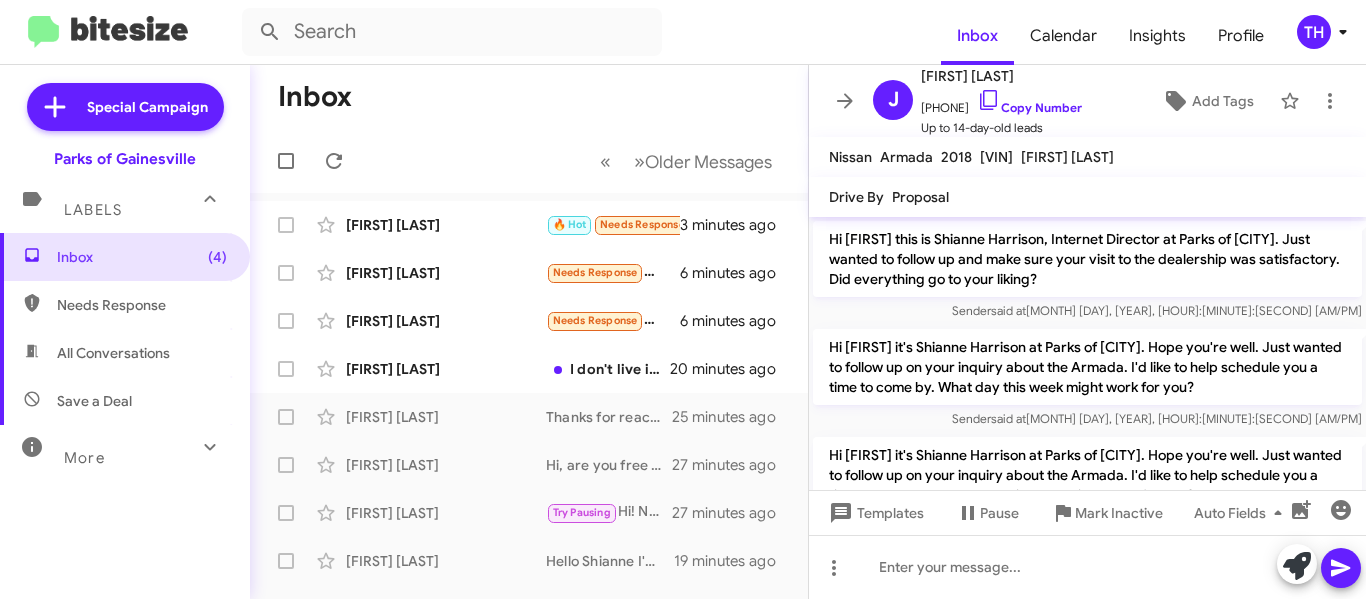 copy on "[VIN]" 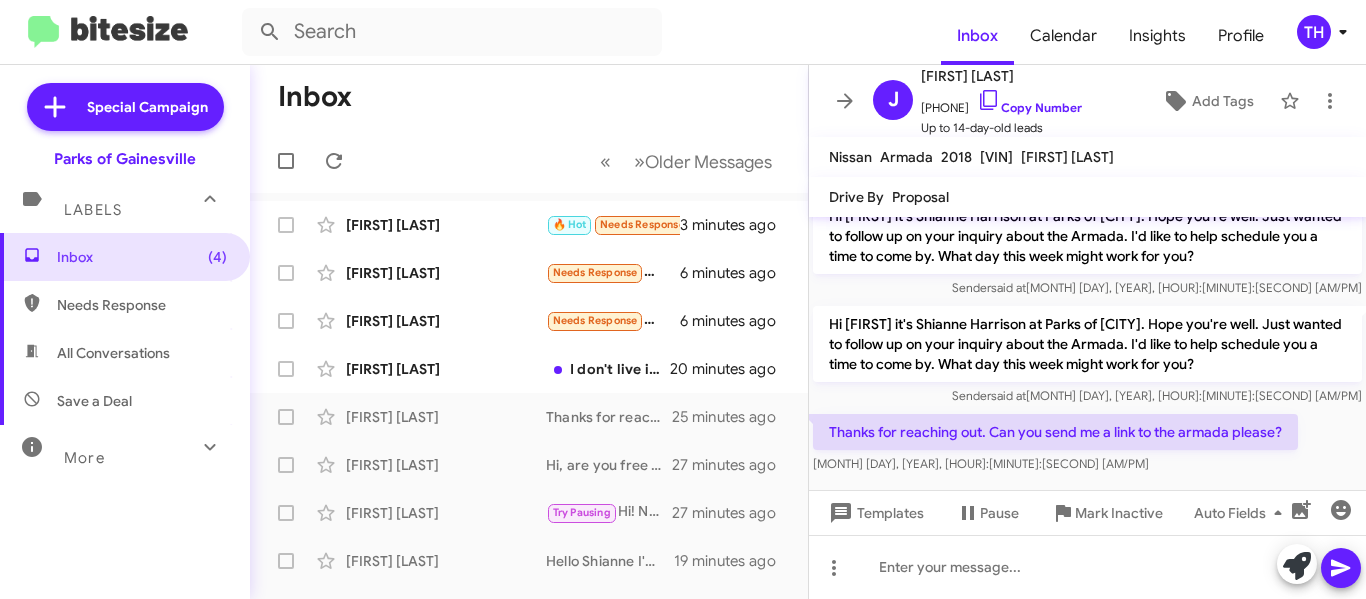 scroll, scrollTop: 145, scrollLeft: 0, axis: vertical 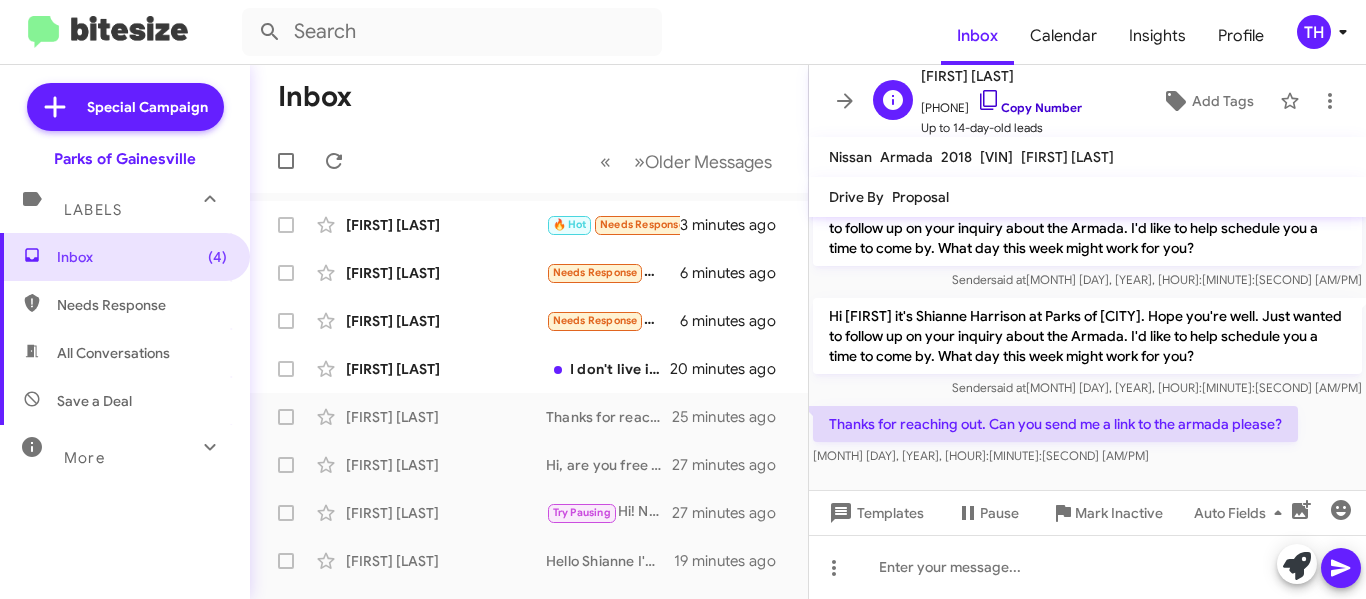 click on "Copy Number" 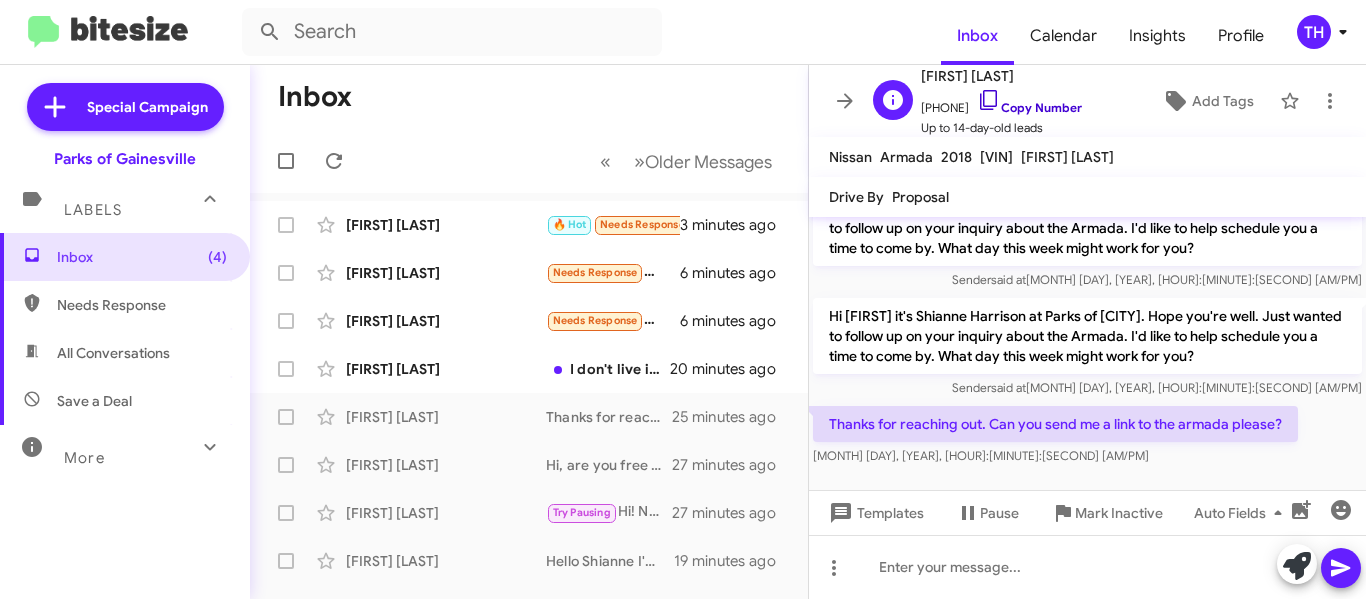 copy on "[VIN]" 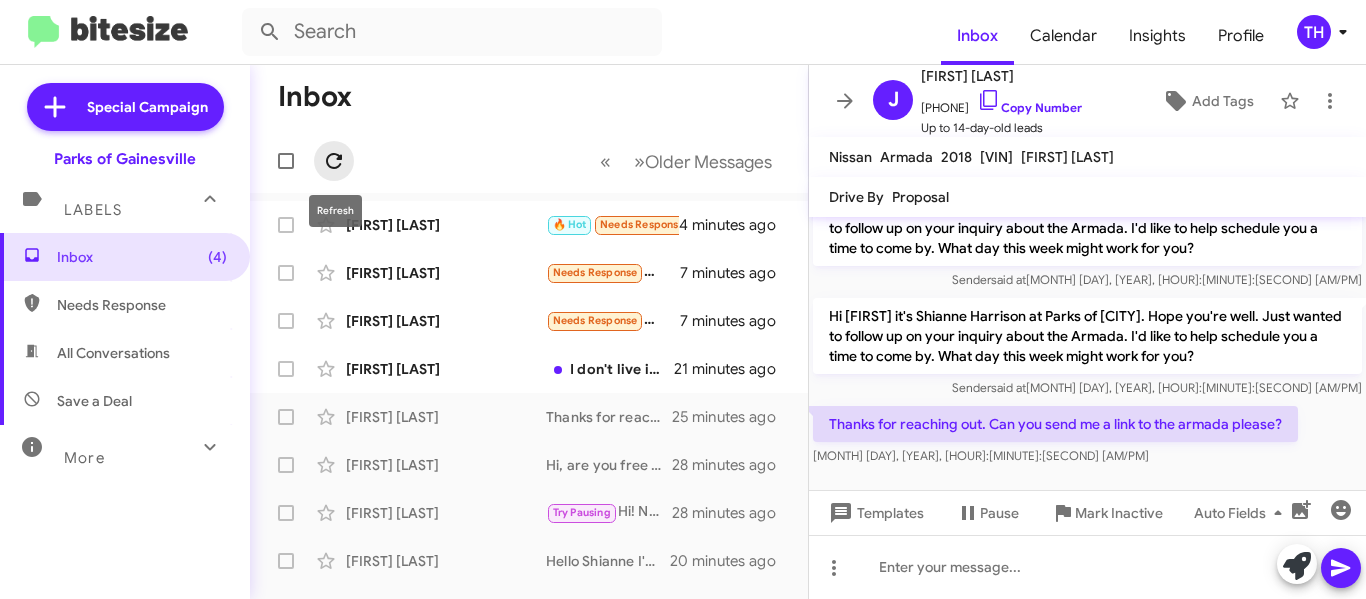 click 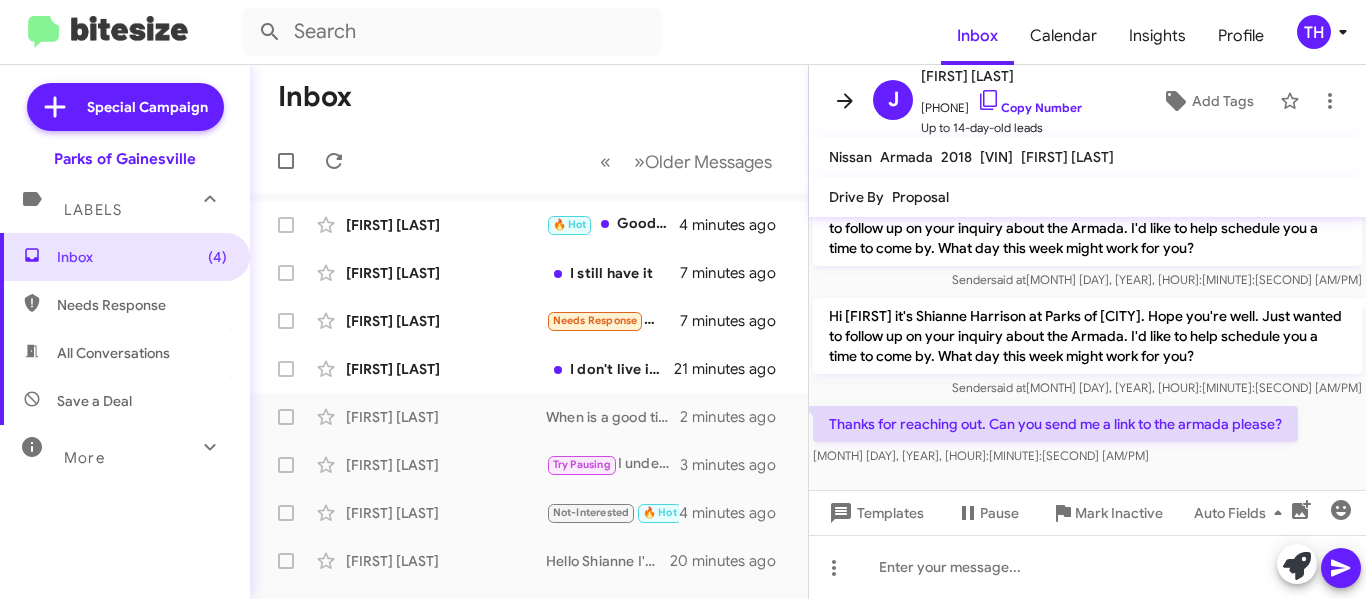 click 